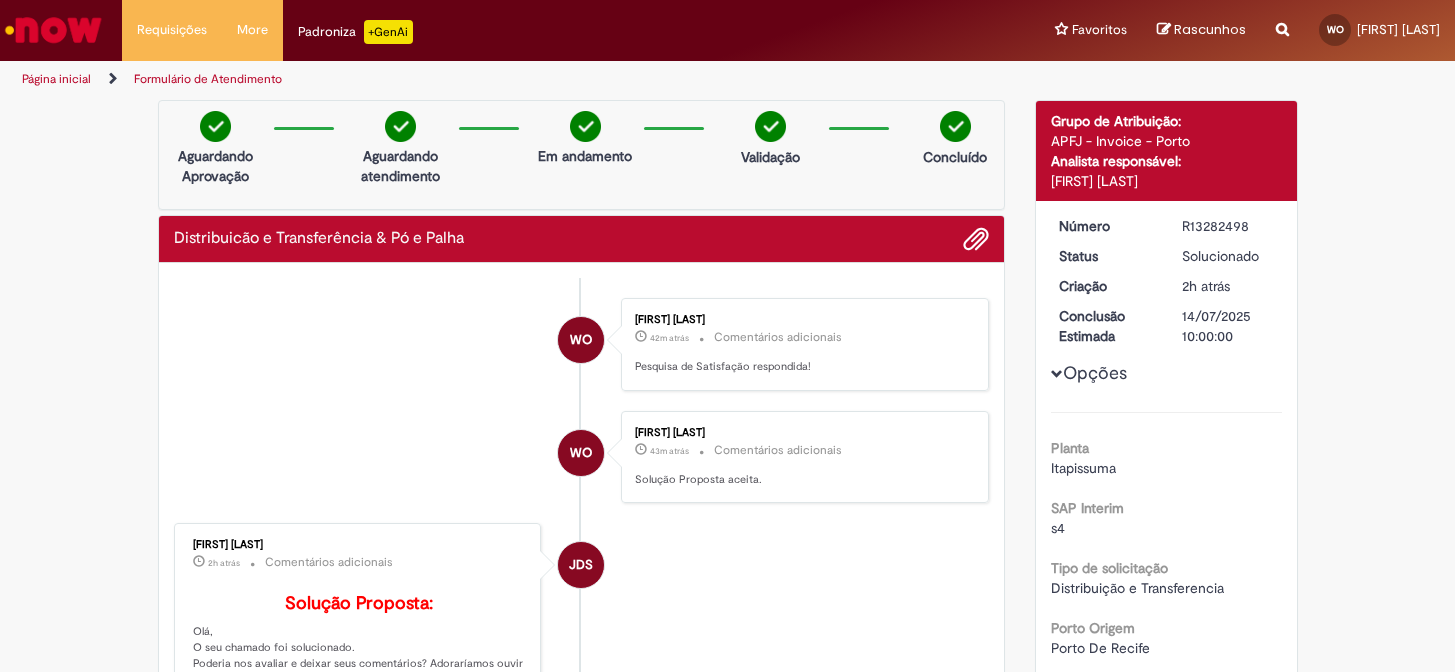scroll, scrollTop: 0, scrollLeft: 0, axis: both 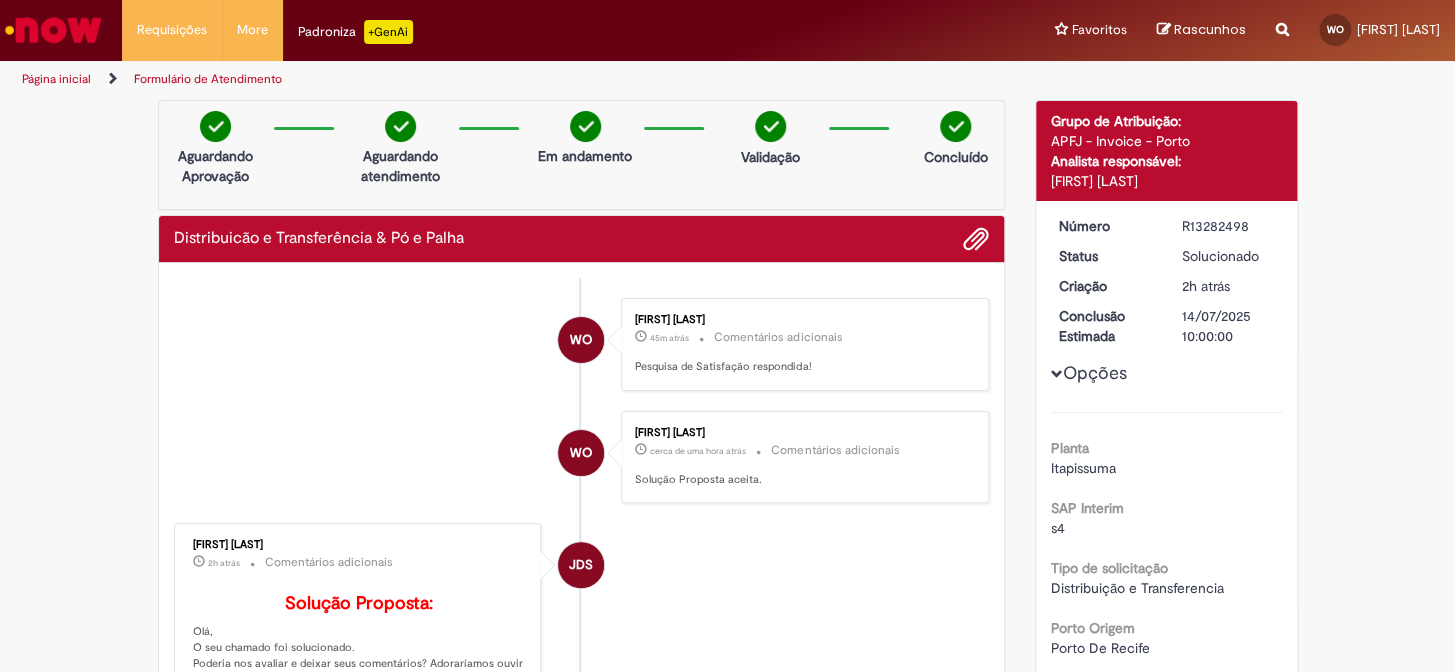 click at bounding box center [53, 30] 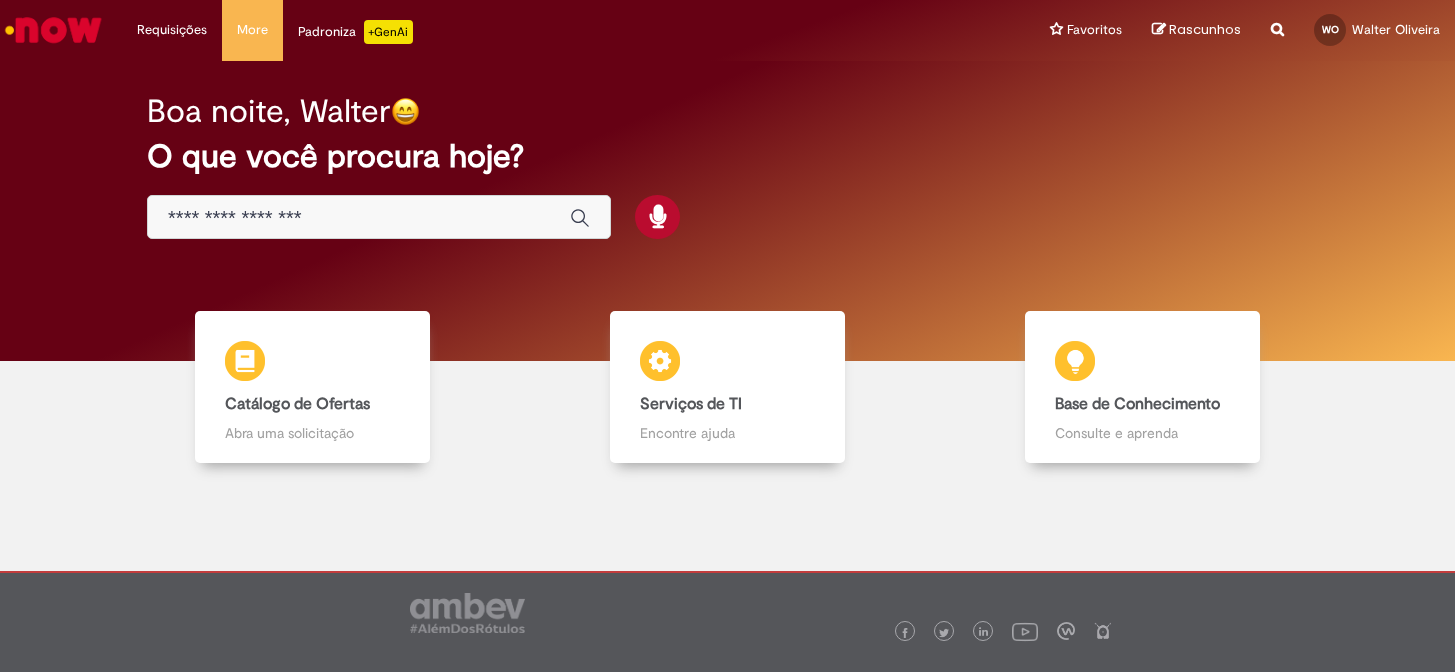 scroll, scrollTop: 0, scrollLeft: 0, axis: both 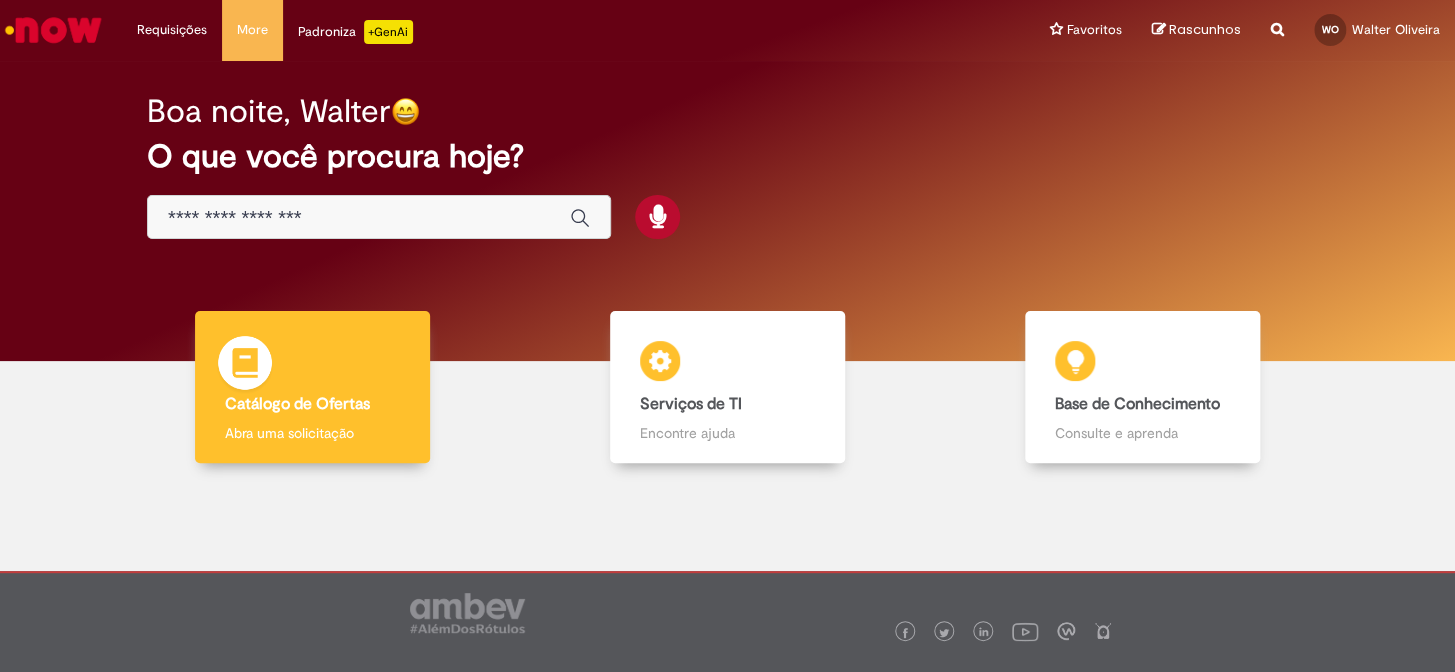 click on "Catálogo de Ofertas
Catálogo de Ofertas
Abra uma solicitação" at bounding box center (312, 387) 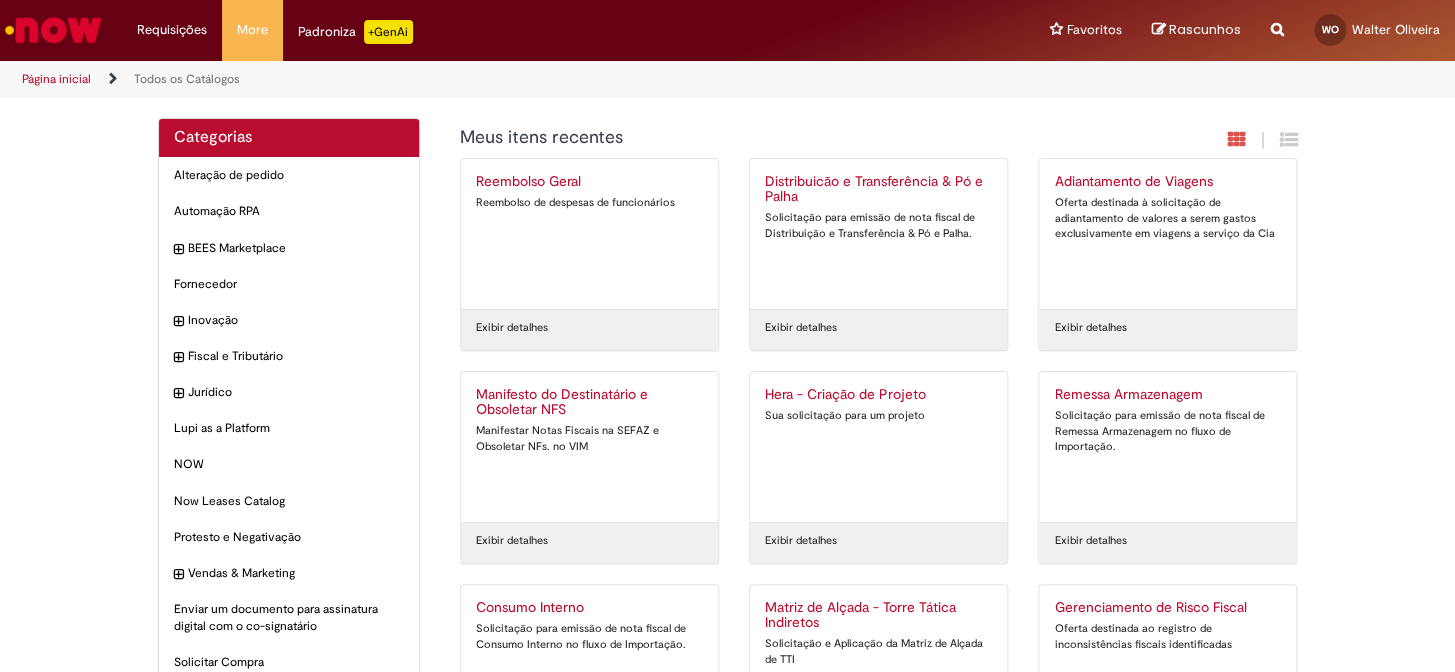 click on "Distribuicão e Transferência & Pó e Palha" at bounding box center (878, 190) 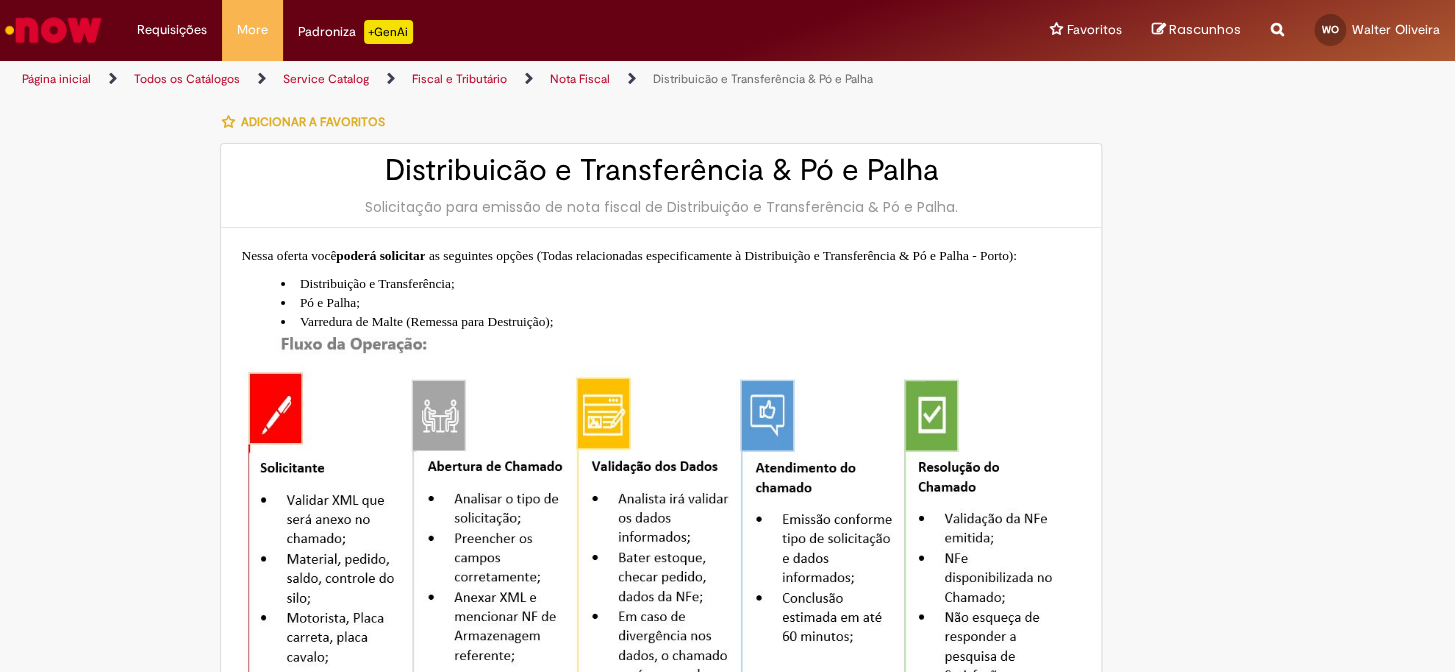 type on "**********" 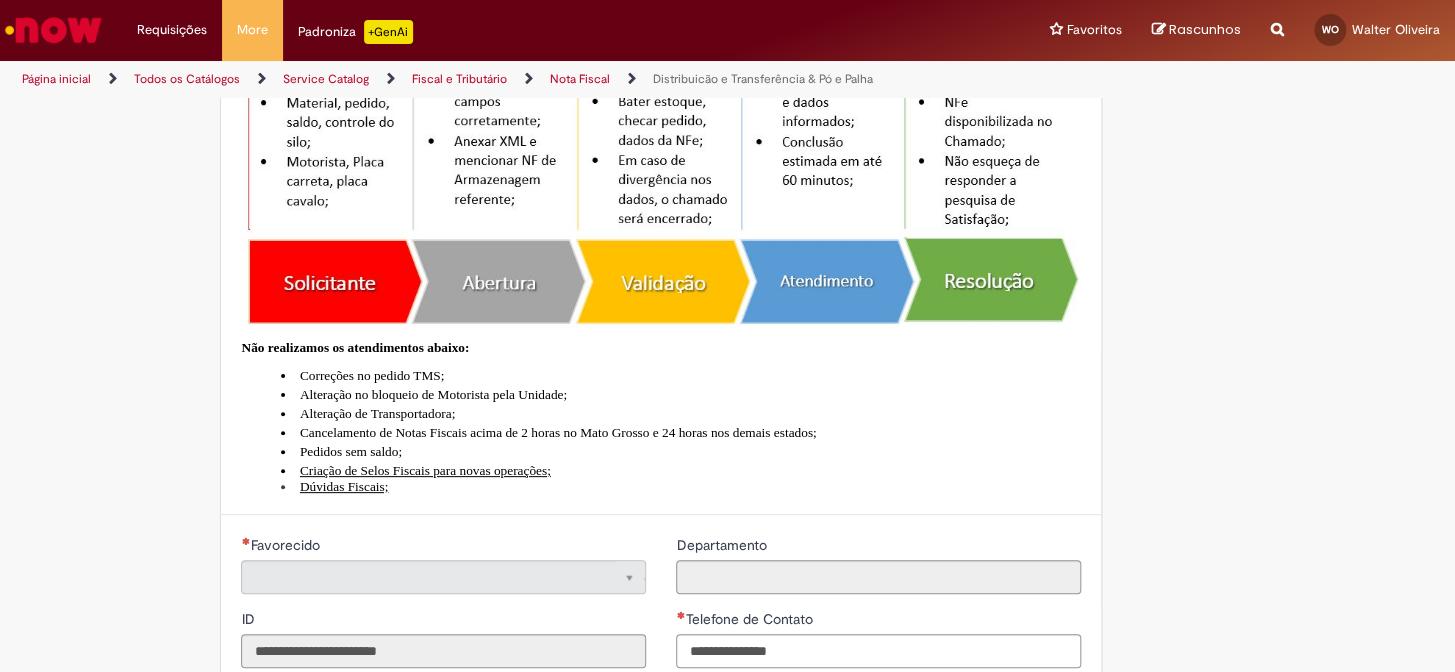 type on "**********" 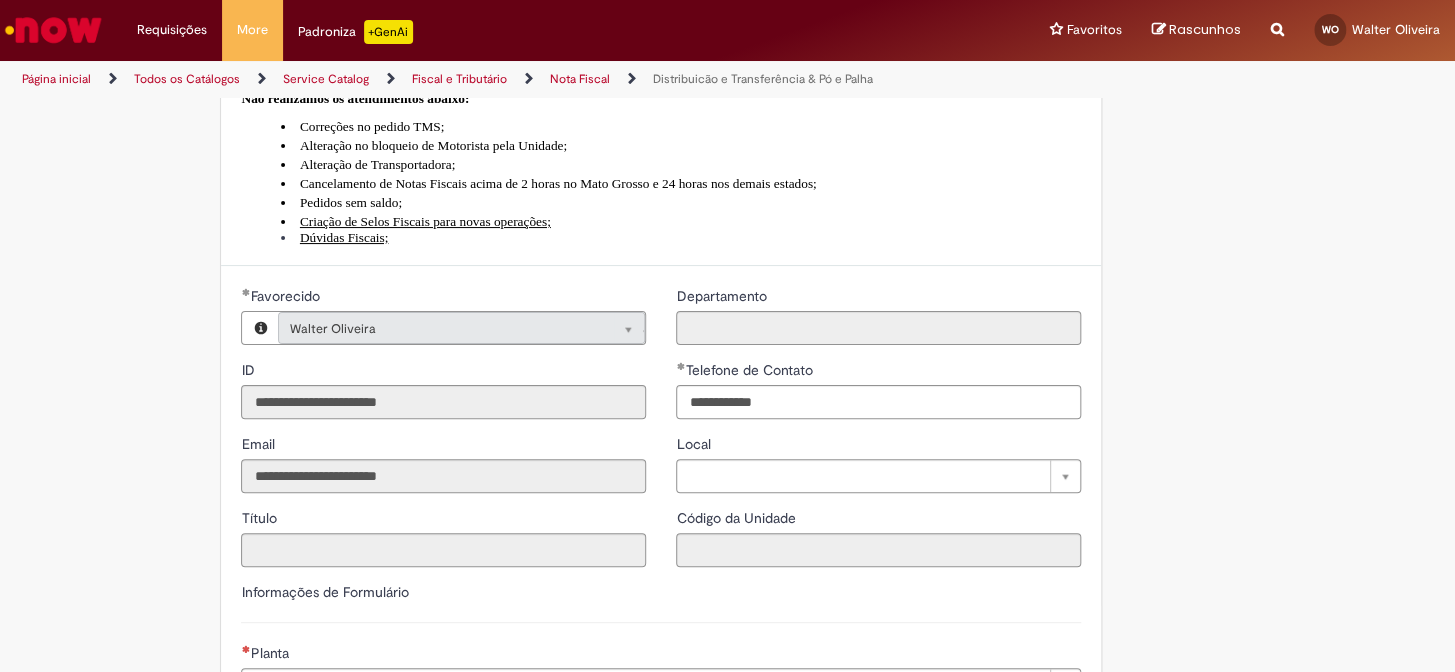 type on "**********" 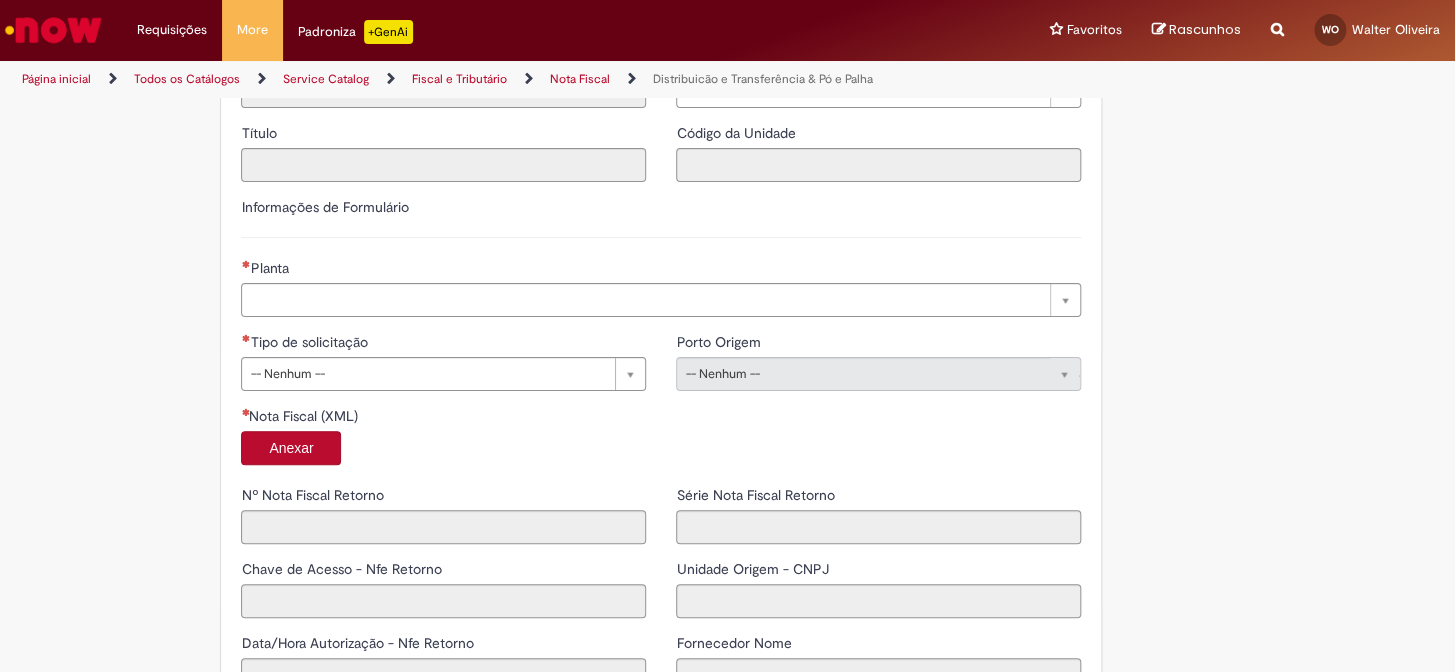 scroll, scrollTop: 1181, scrollLeft: 0, axis: vertical 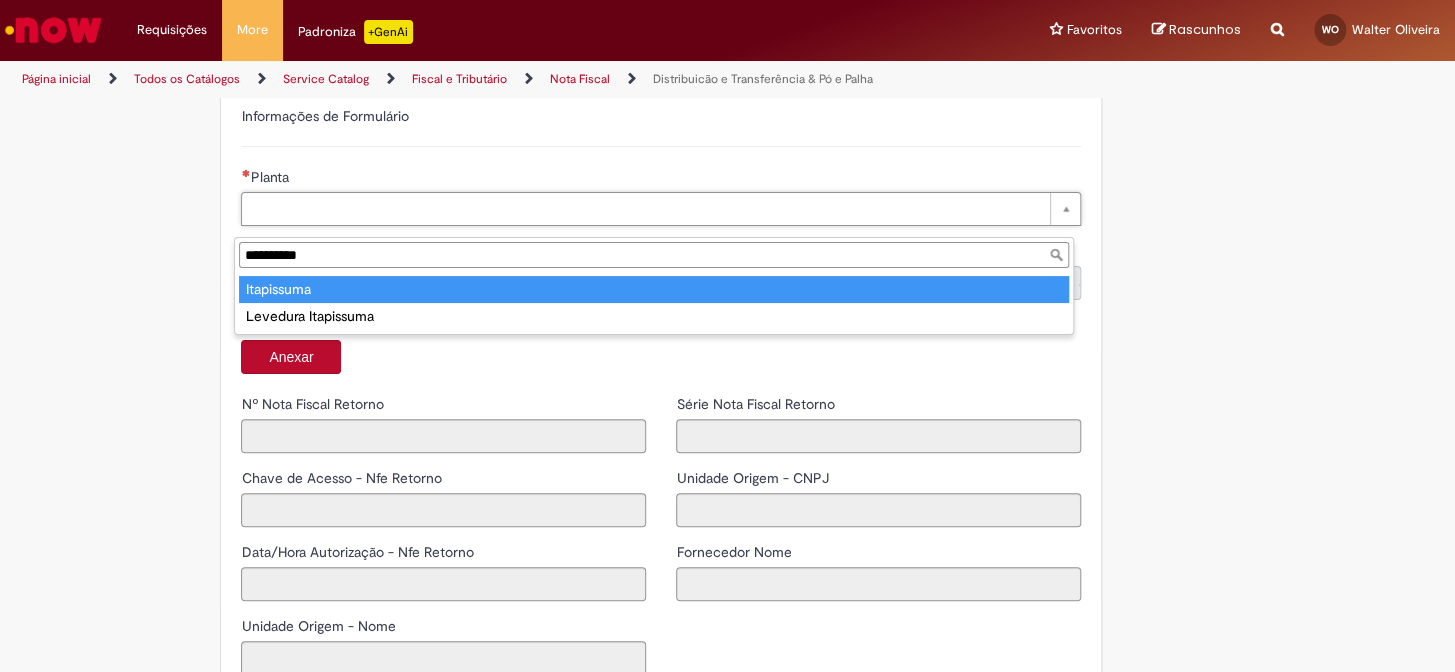 type on "**********" 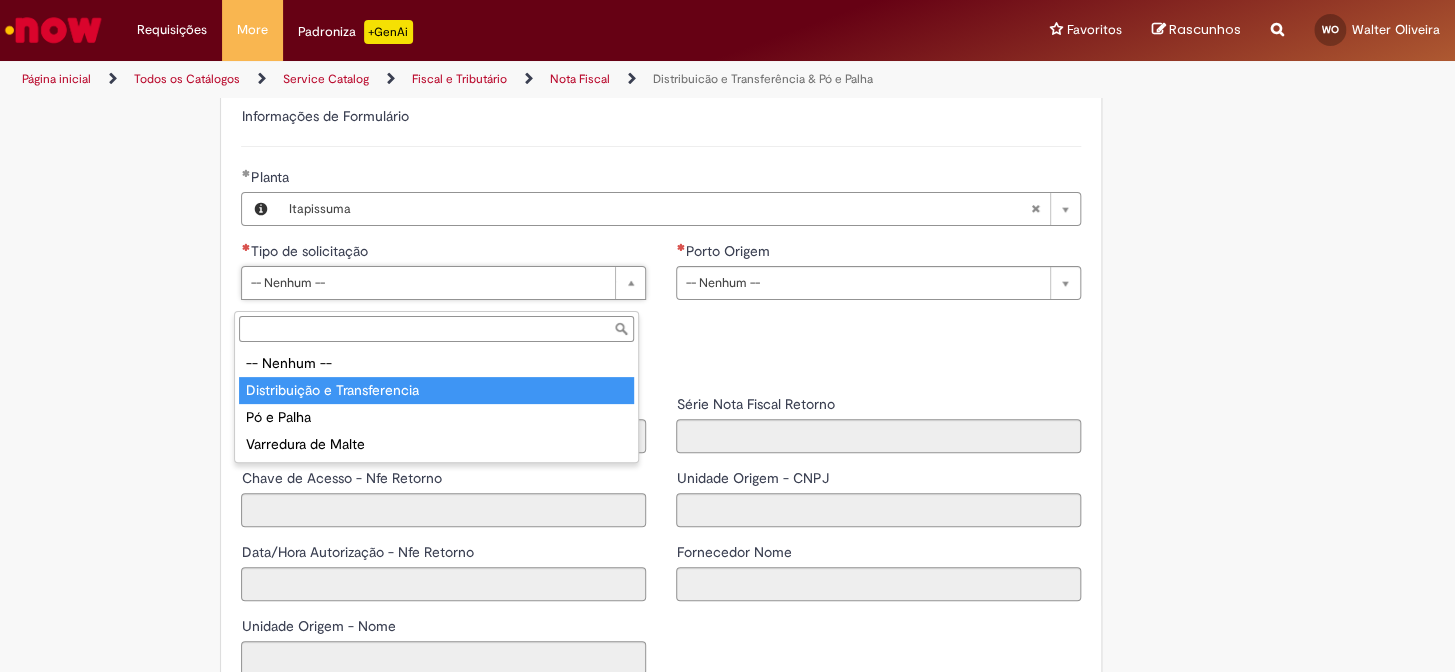 type on "**********" 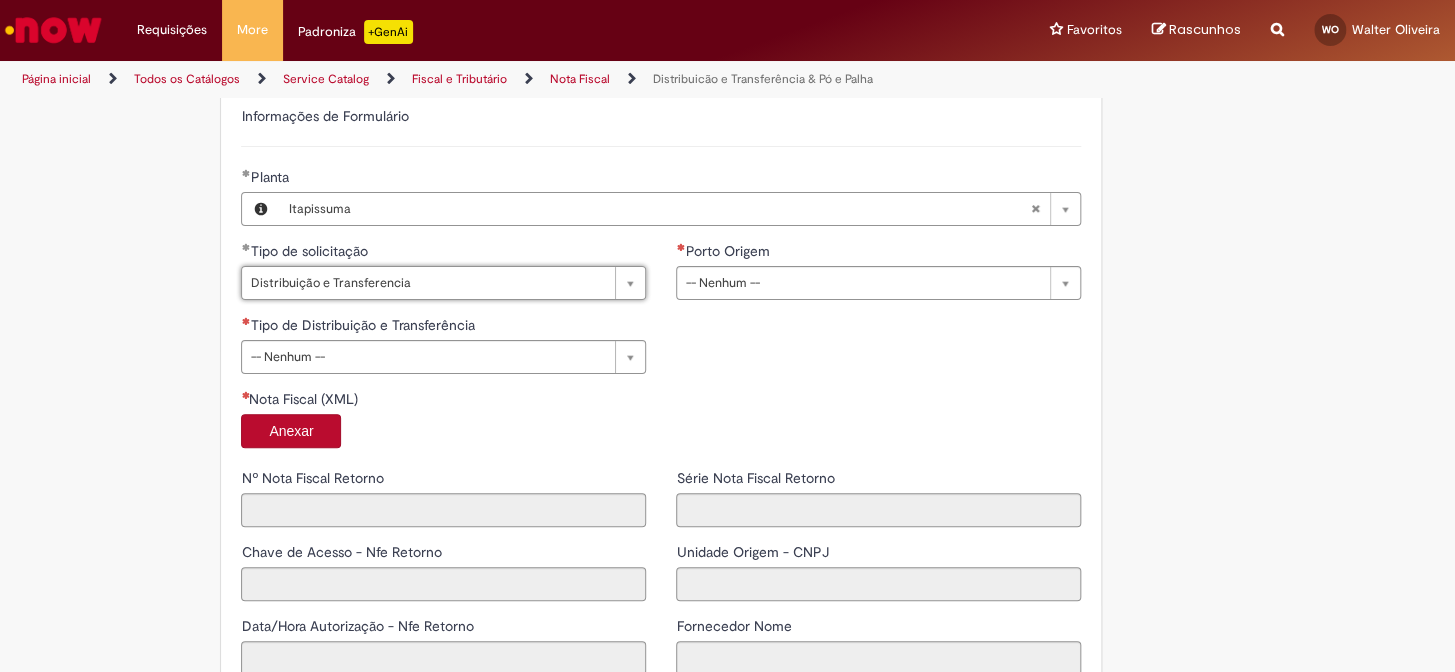 type on "*" 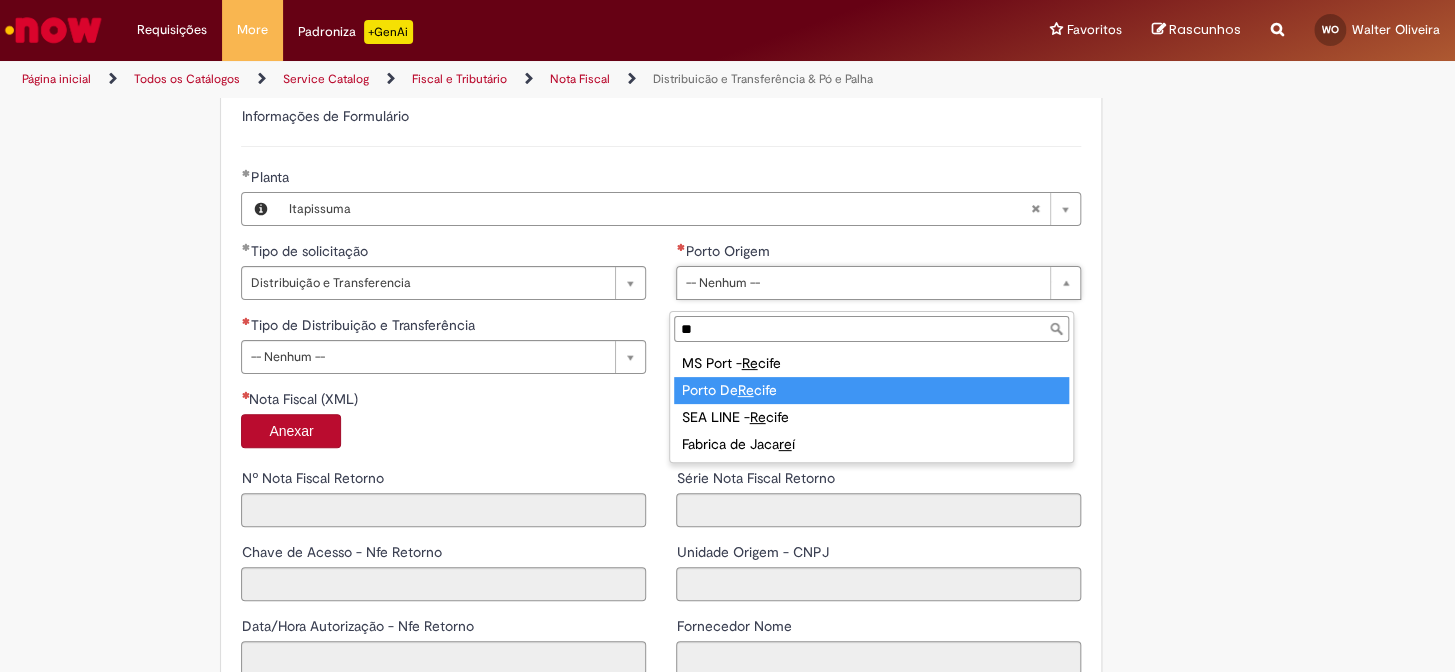 type on "**" 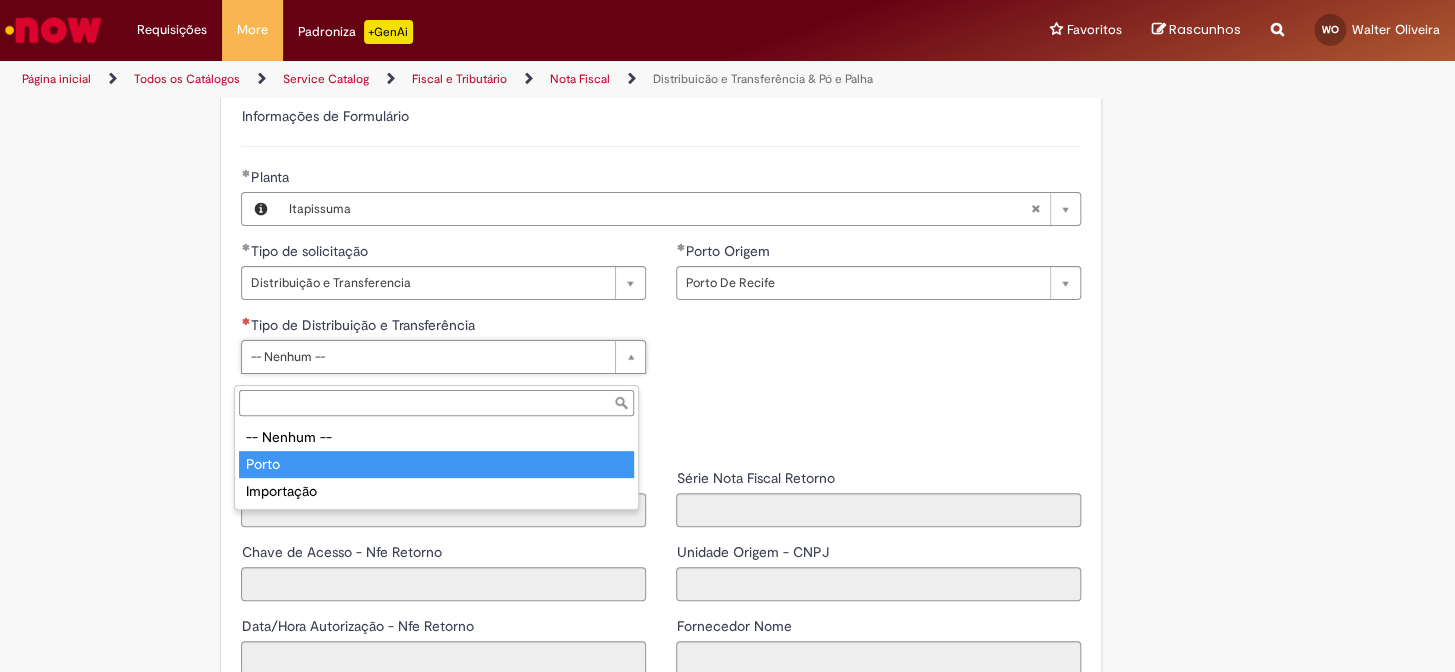 type on "*****" 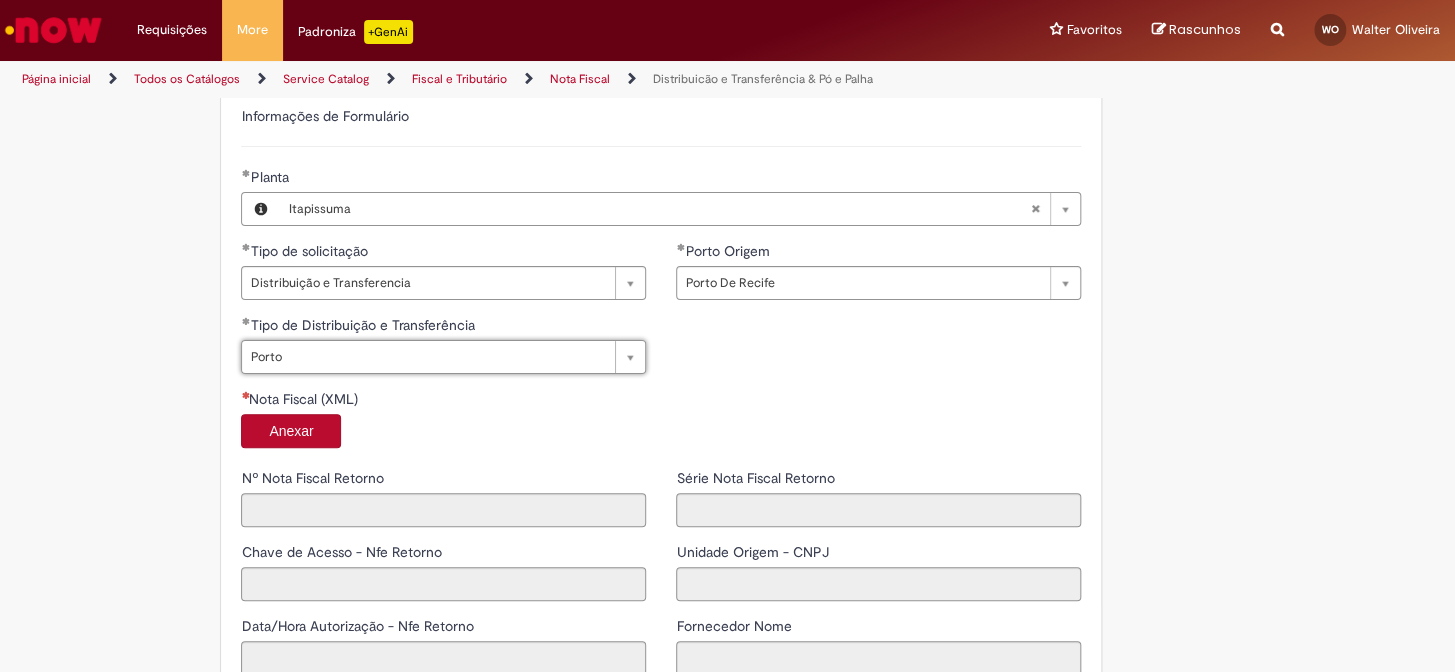 click on "Anexar" at bounding box center (291, 431) 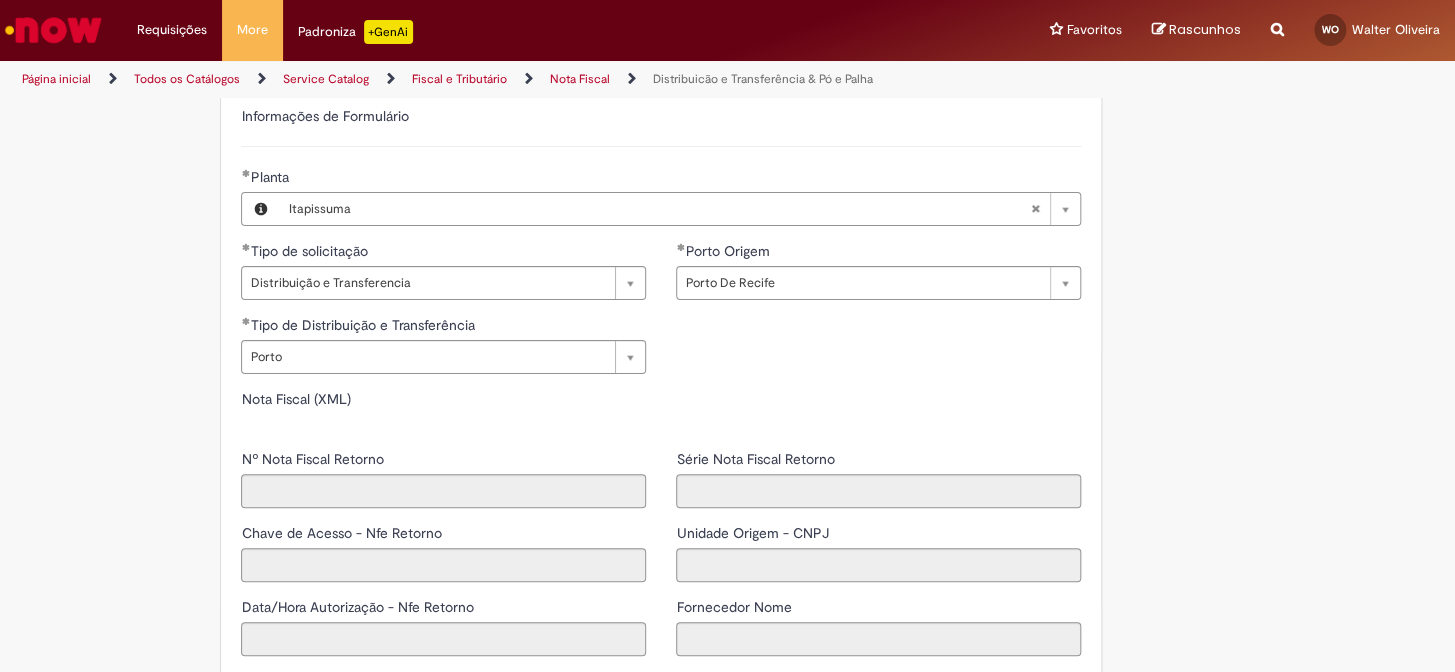 type on "*****" 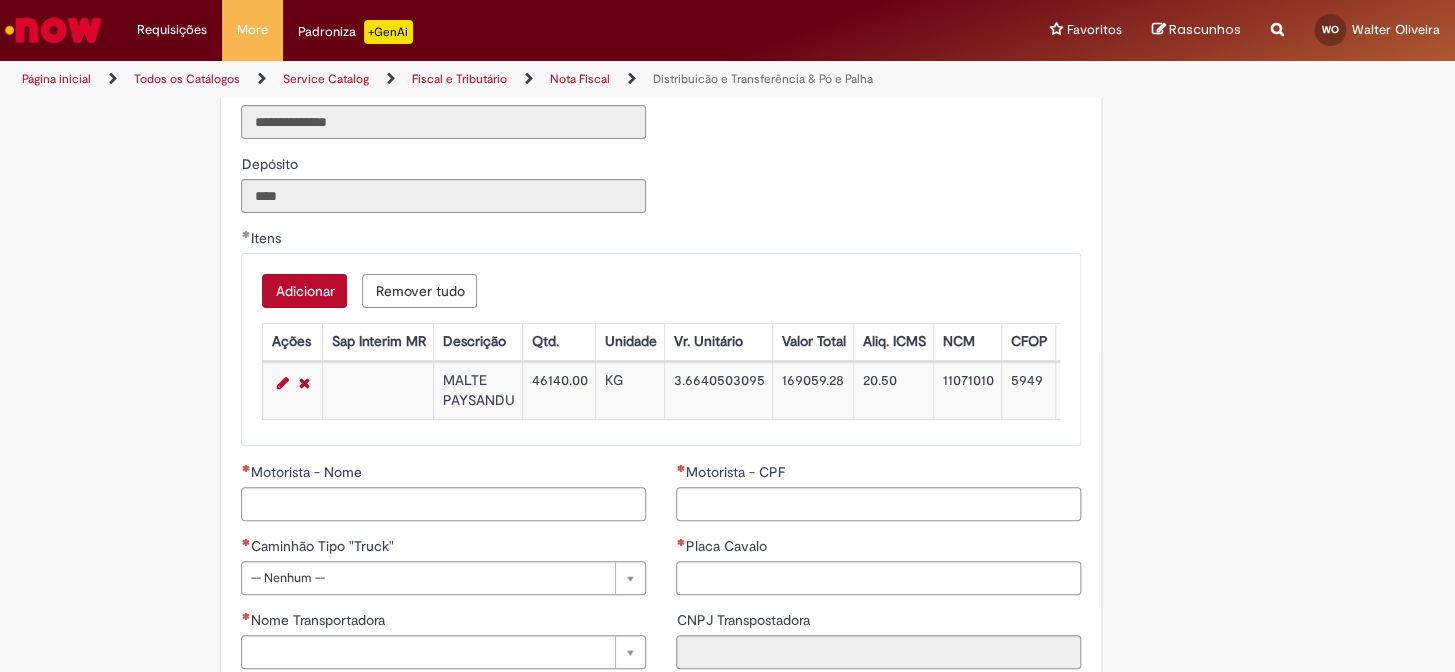 scroll, scrollTop: 2090, scrollLeft: 0, axis: vertical 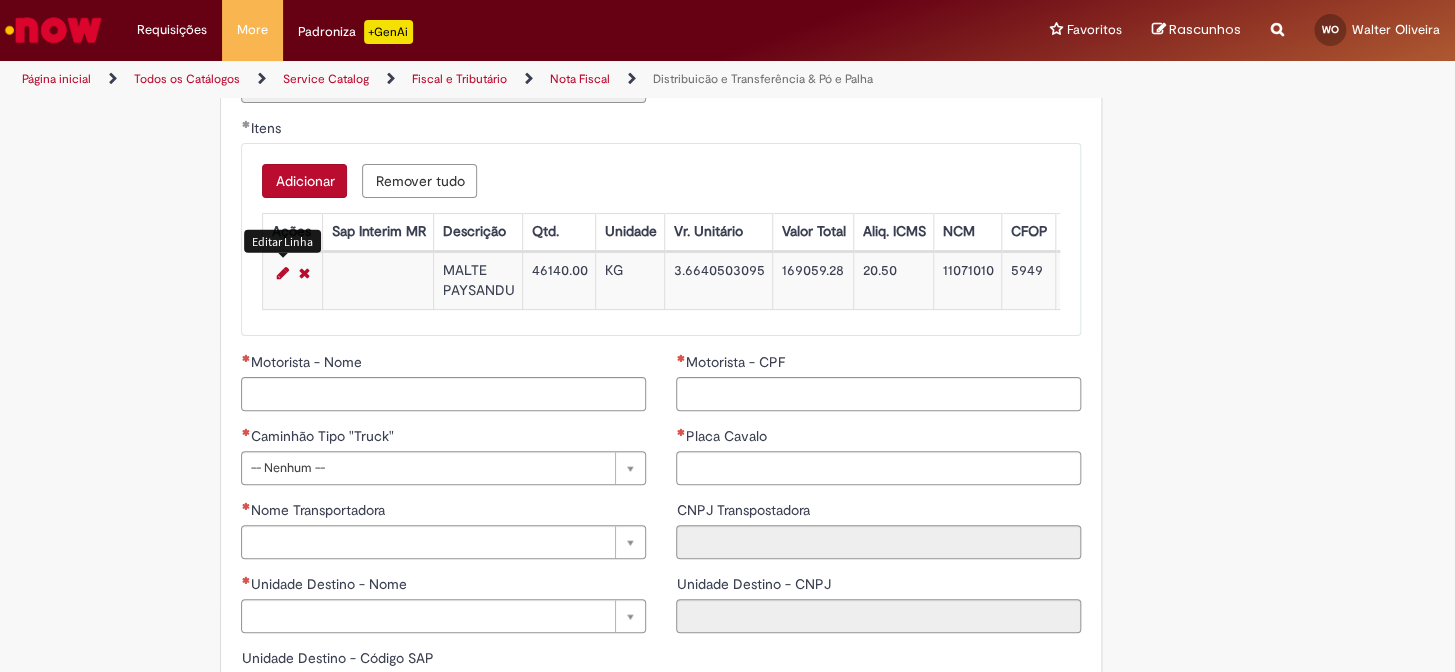 click at bounding box center [282, 273] 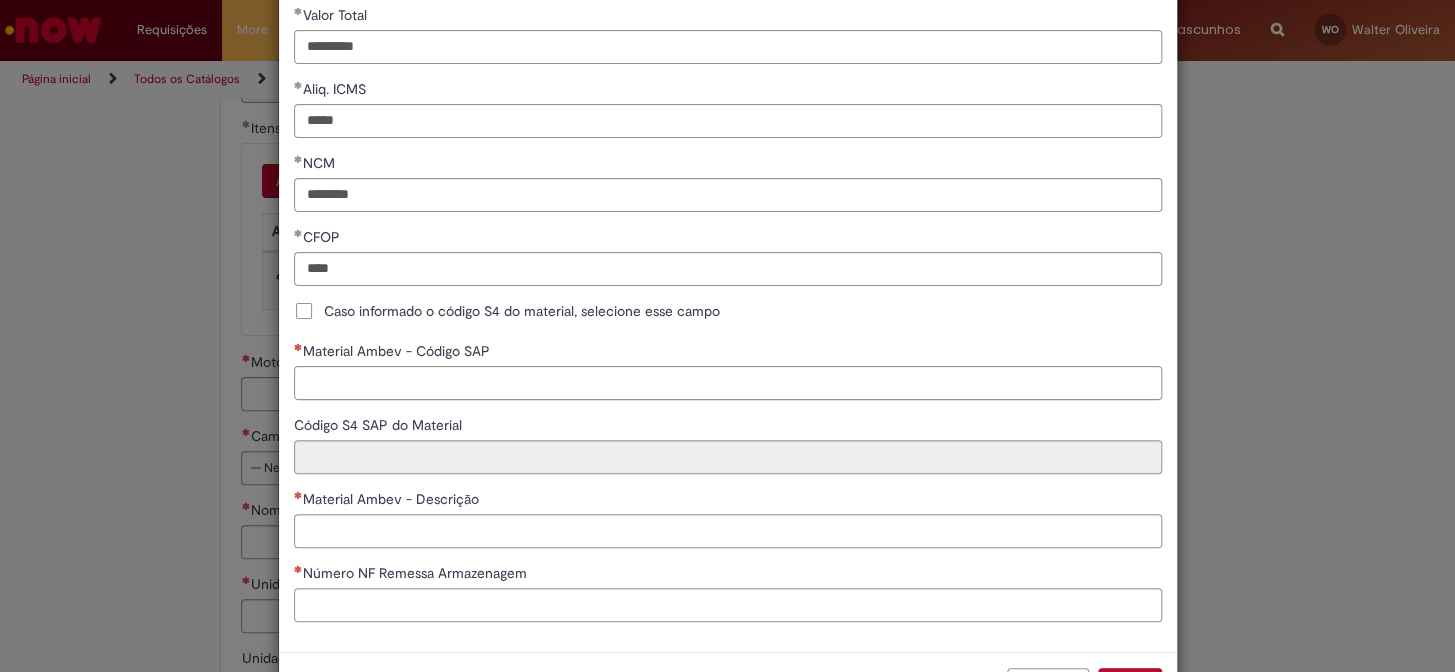 scroll, scrollTop: 454, scrollLeft: 0, axis: vertical 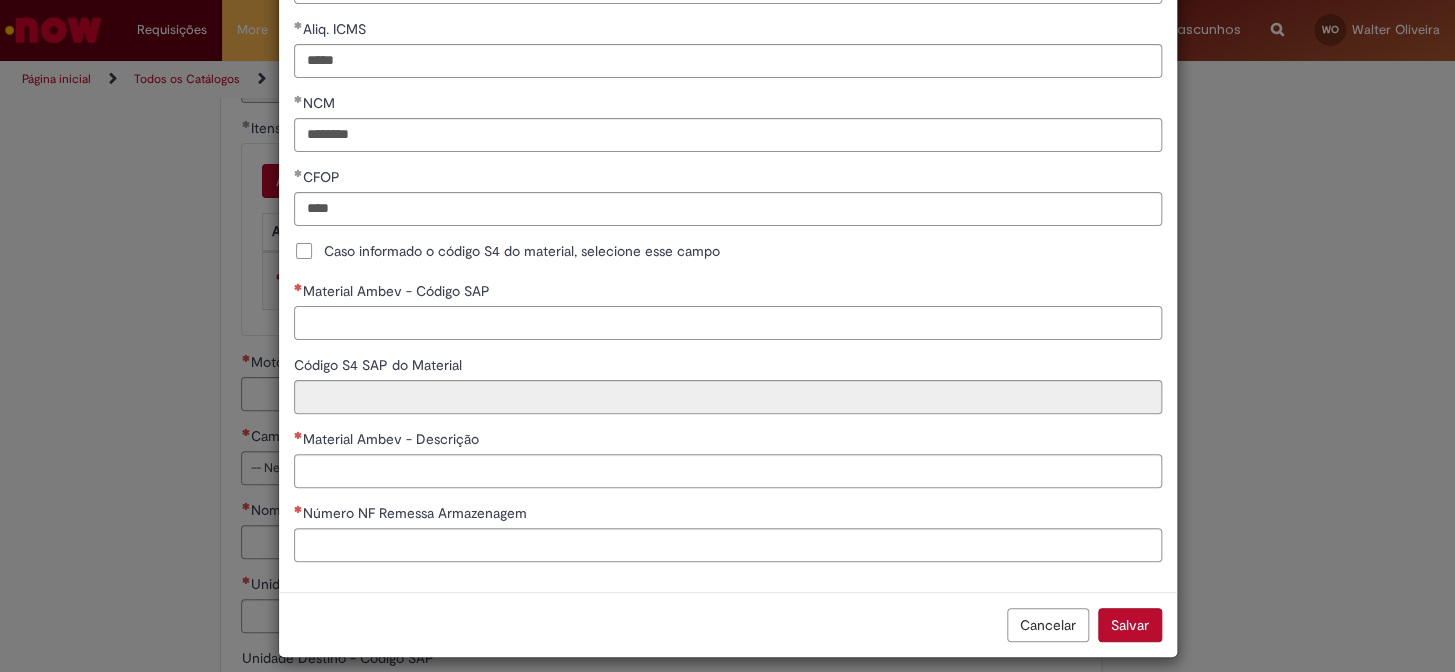 click on "Material Ambev - Código SAP" at bounding box center (728, 323) 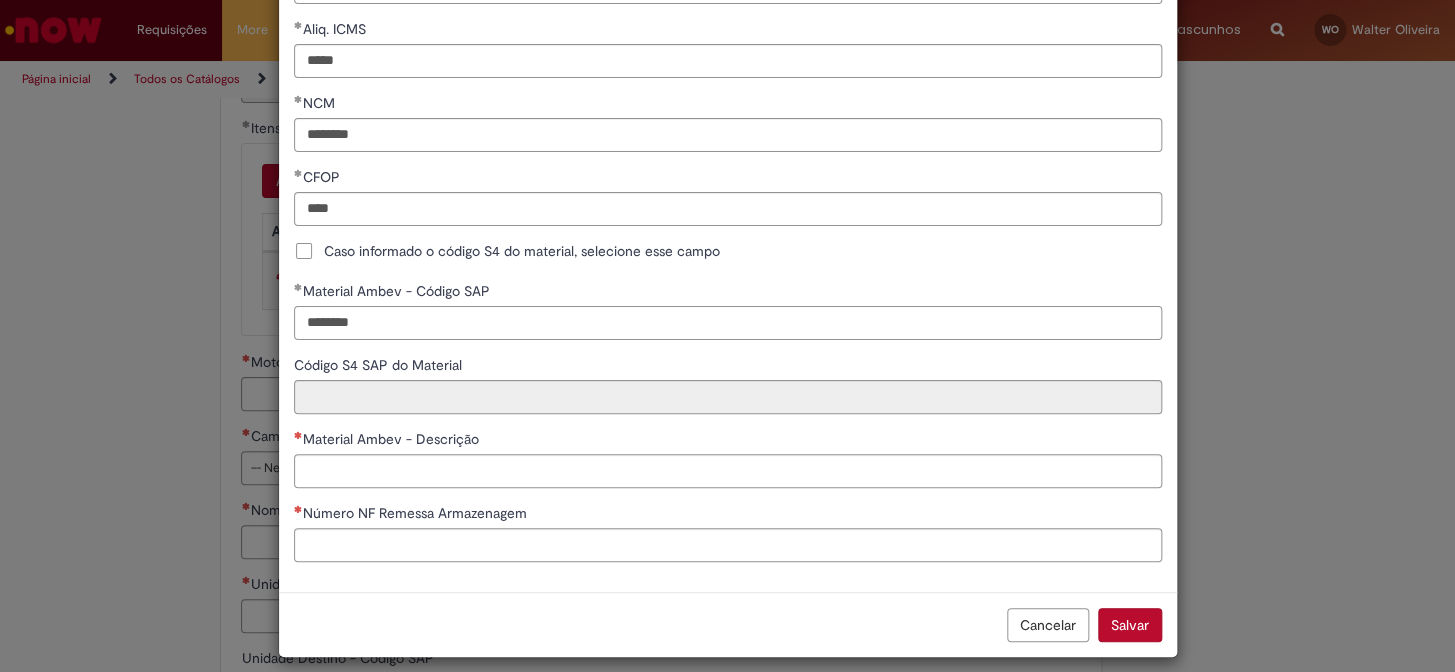 type on "********" 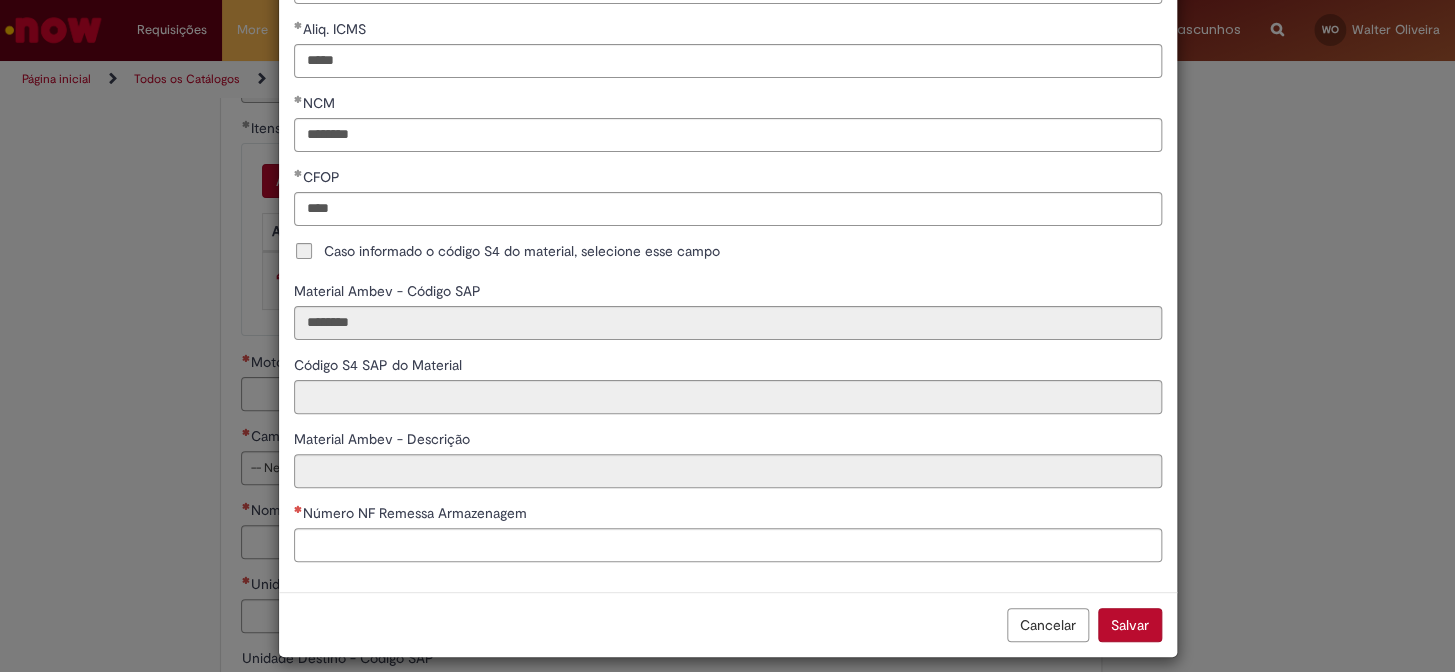 type on "**********" 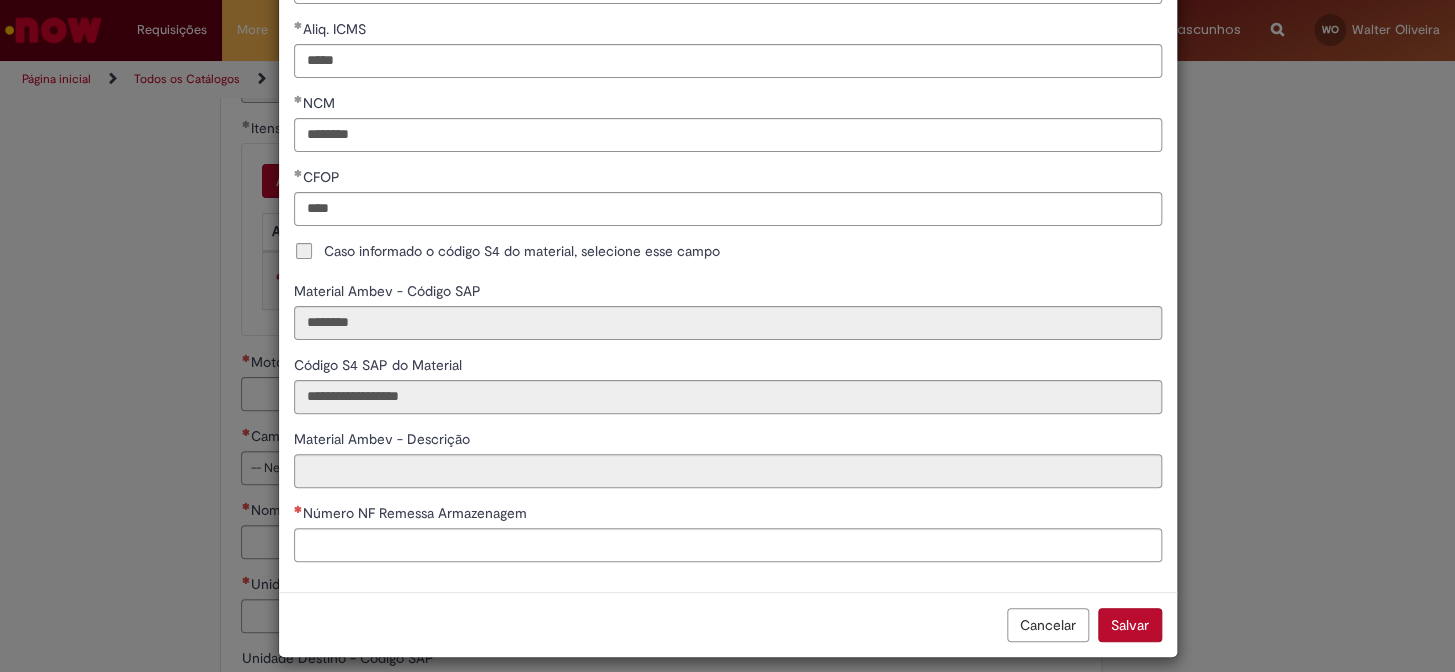 type on "**********" 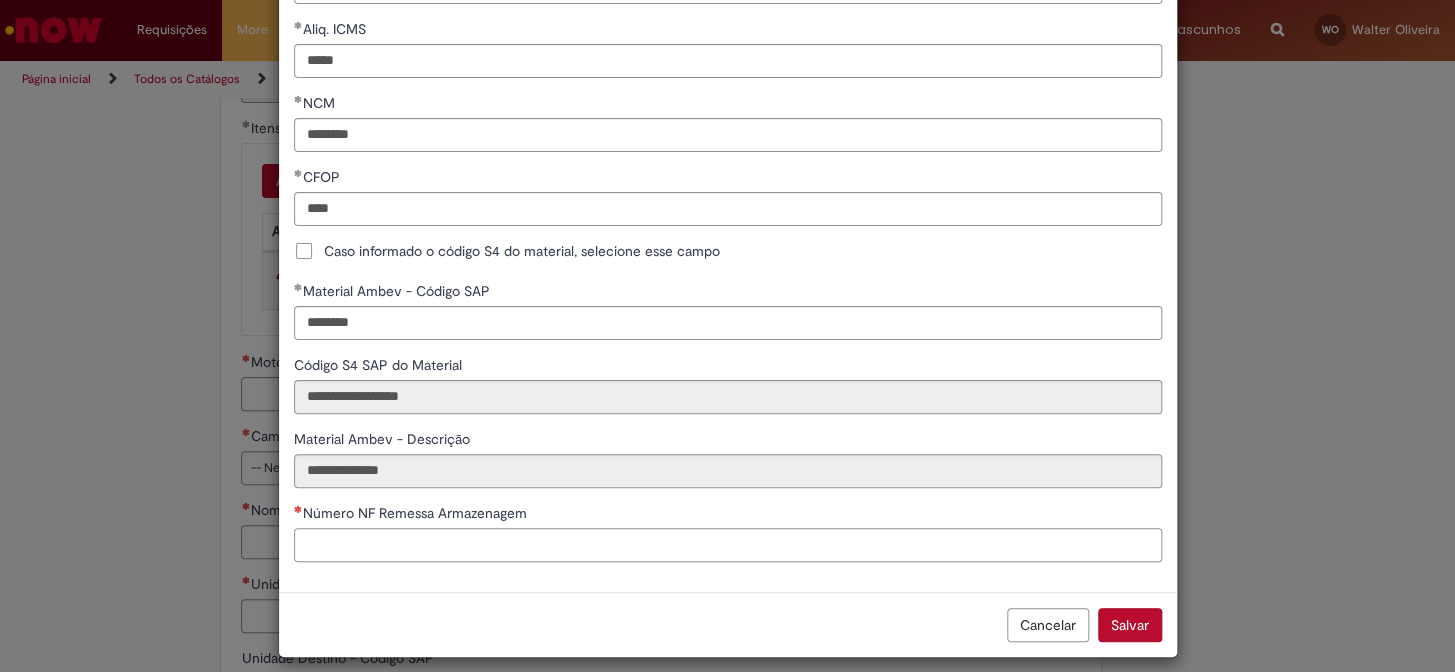 click on "Número NF Remessa Armazenagem" at bounding box center [728, 545] 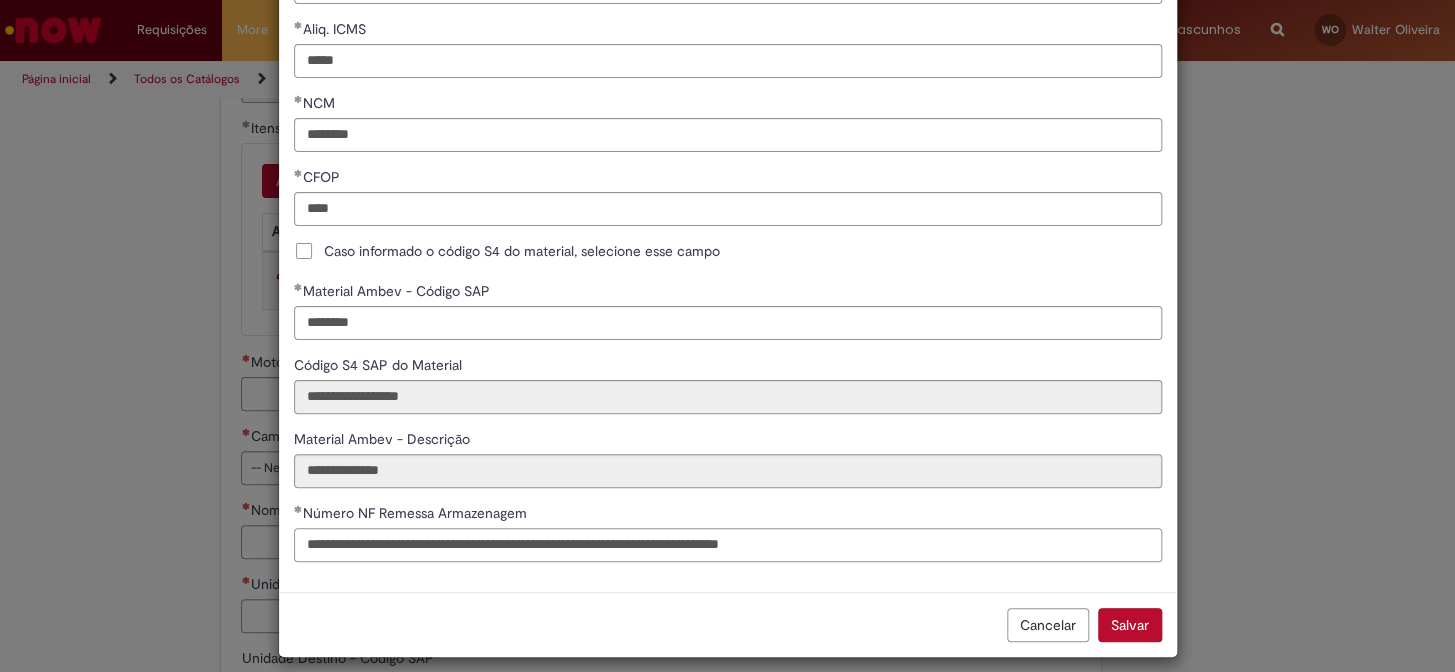 click on "**********" at bounding box center [728, 545] 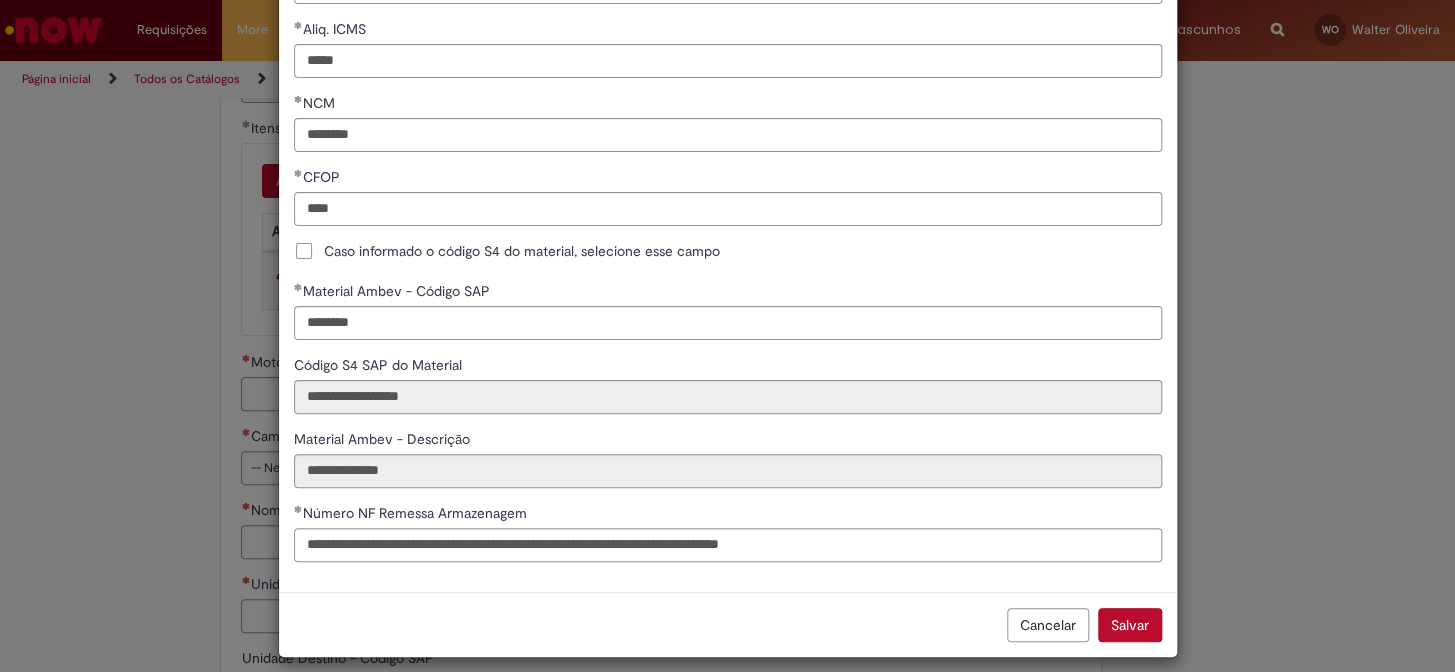 click on "Número NF Remessa Armazenagem" at bounding box center [728, 515] 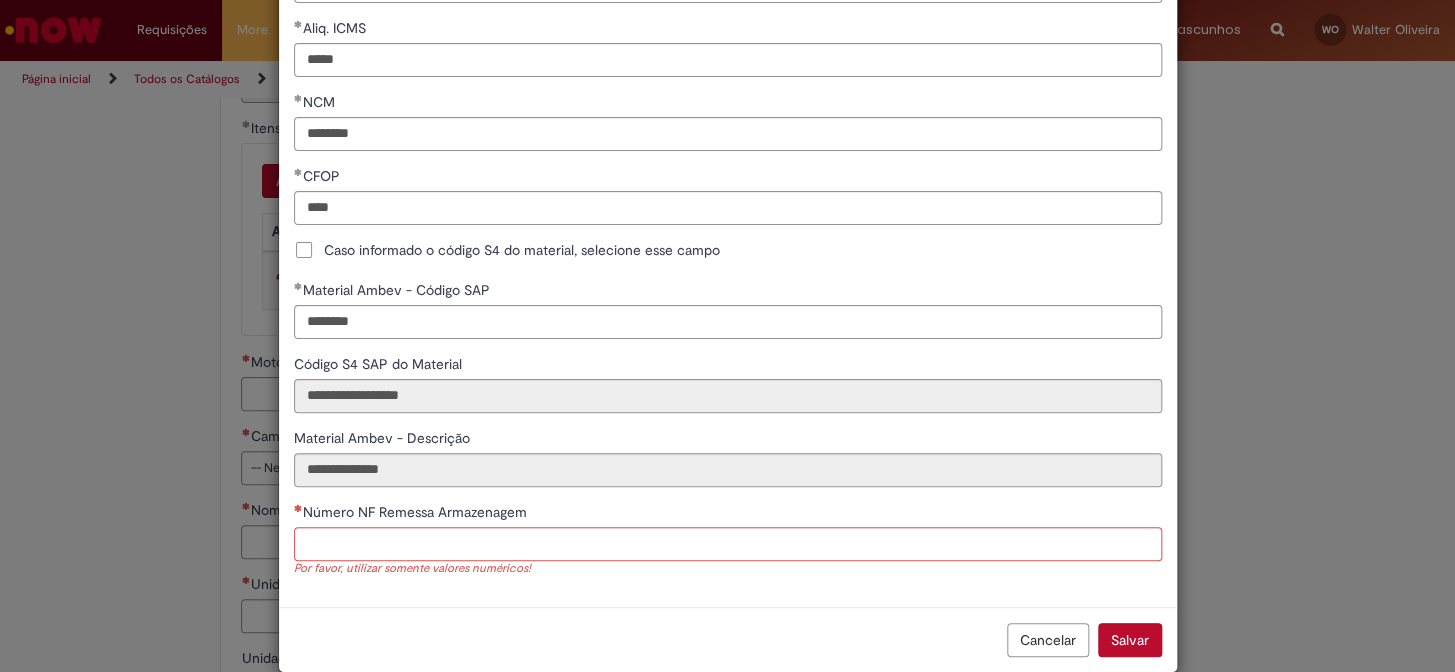 scroll, scrollTop: 454, scrollLeft: 0, axis: vertical 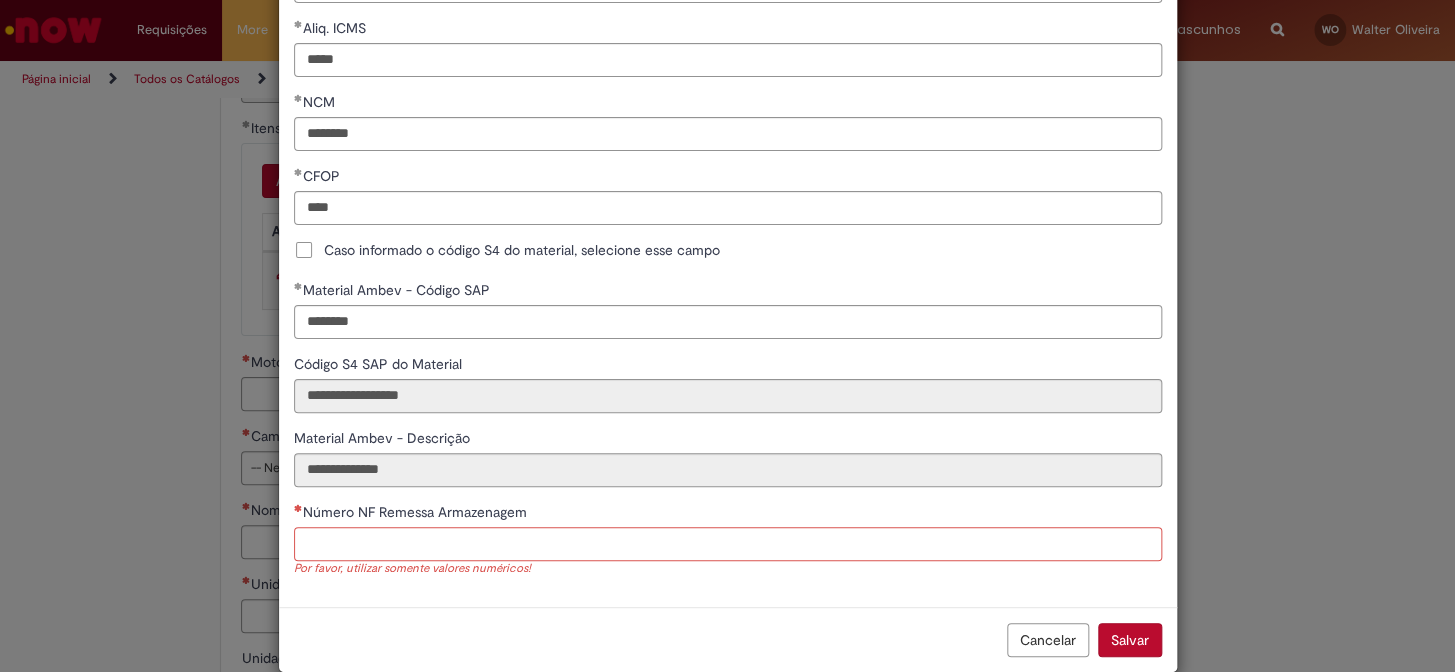 click on "Número NF Remessa Armazenagem" at bounding box center (728, 544) 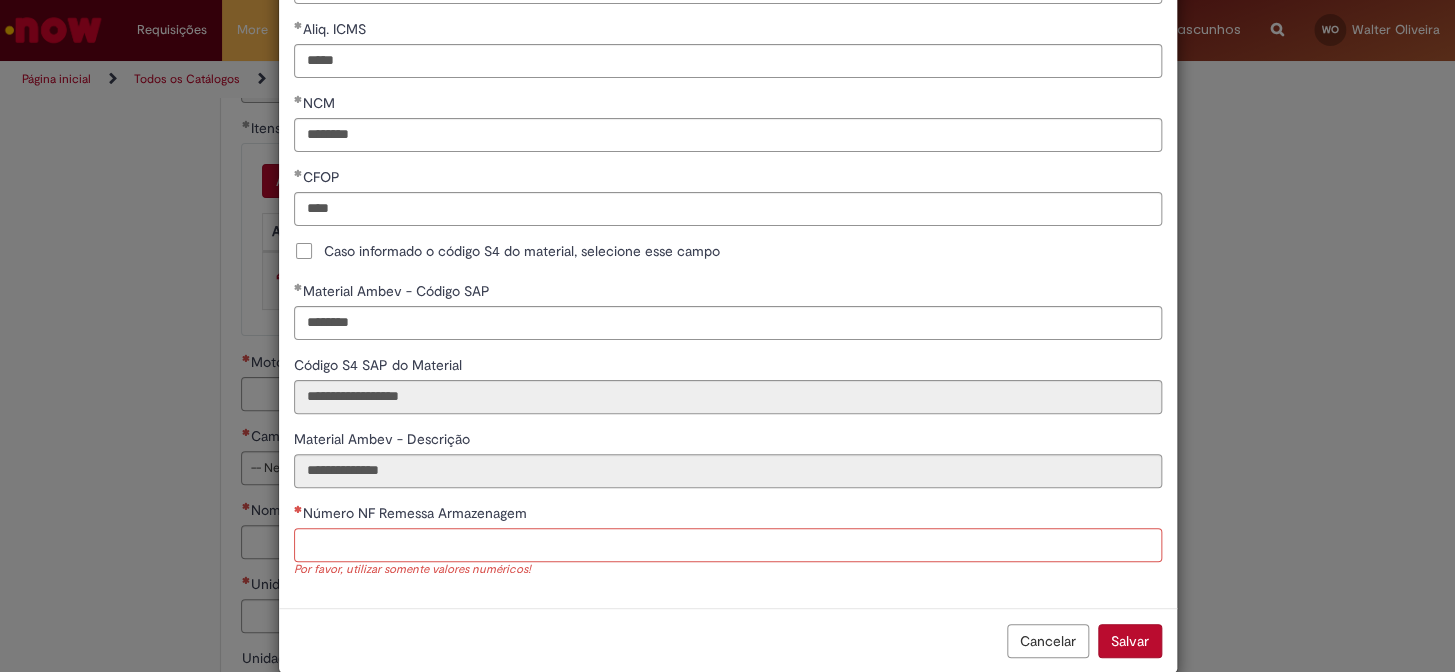 paste on "******" 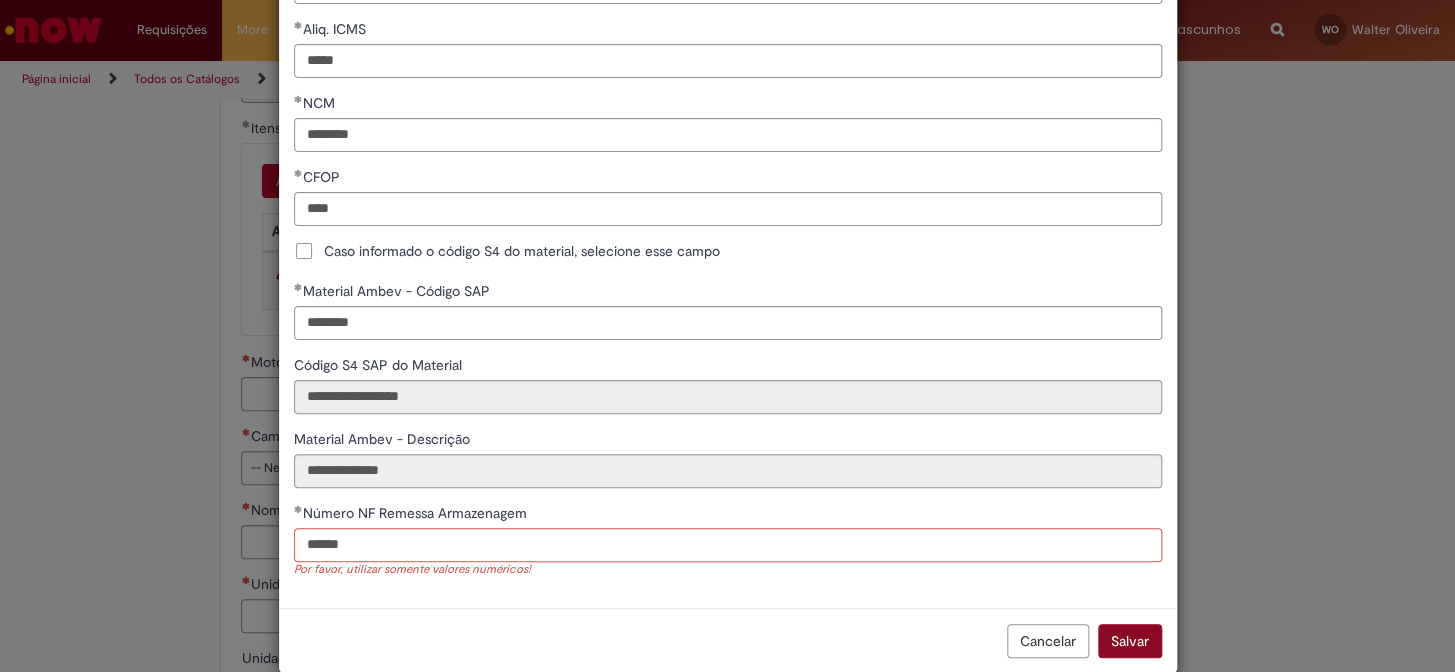 type on "******" 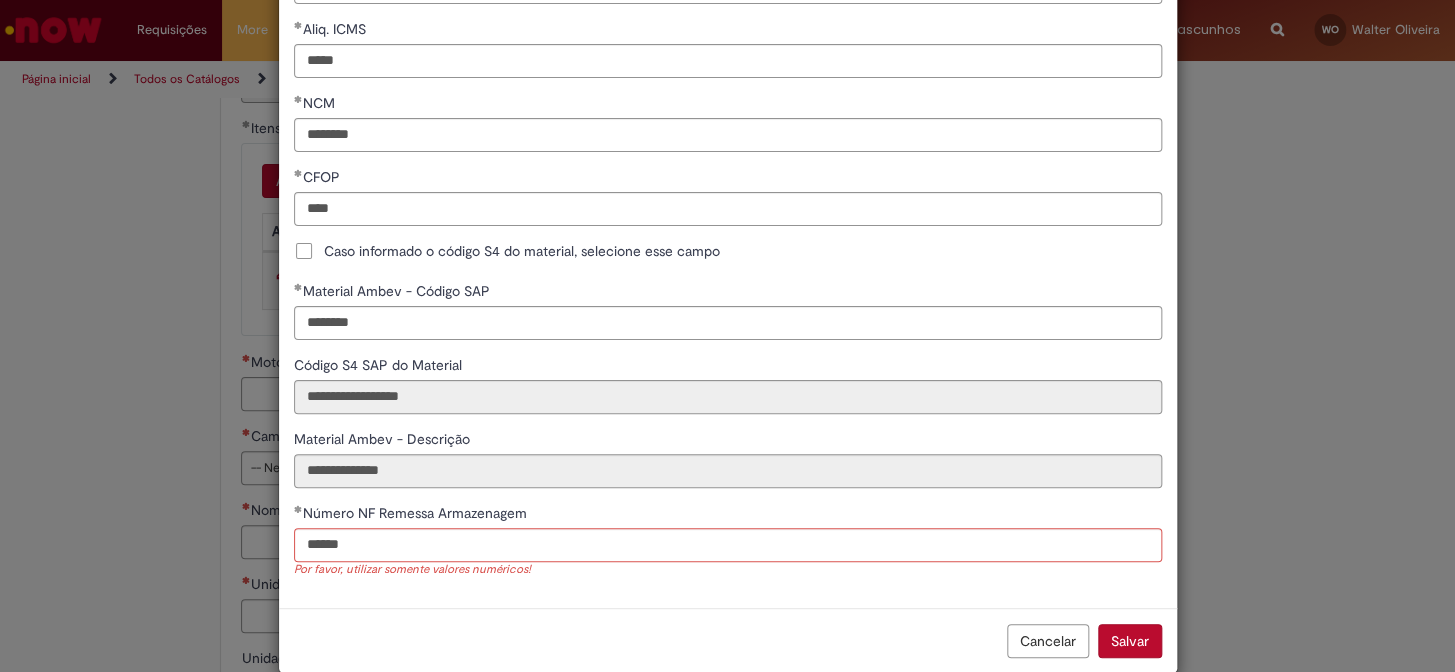 click on "Salvar" at bounding box center [1130, 641] 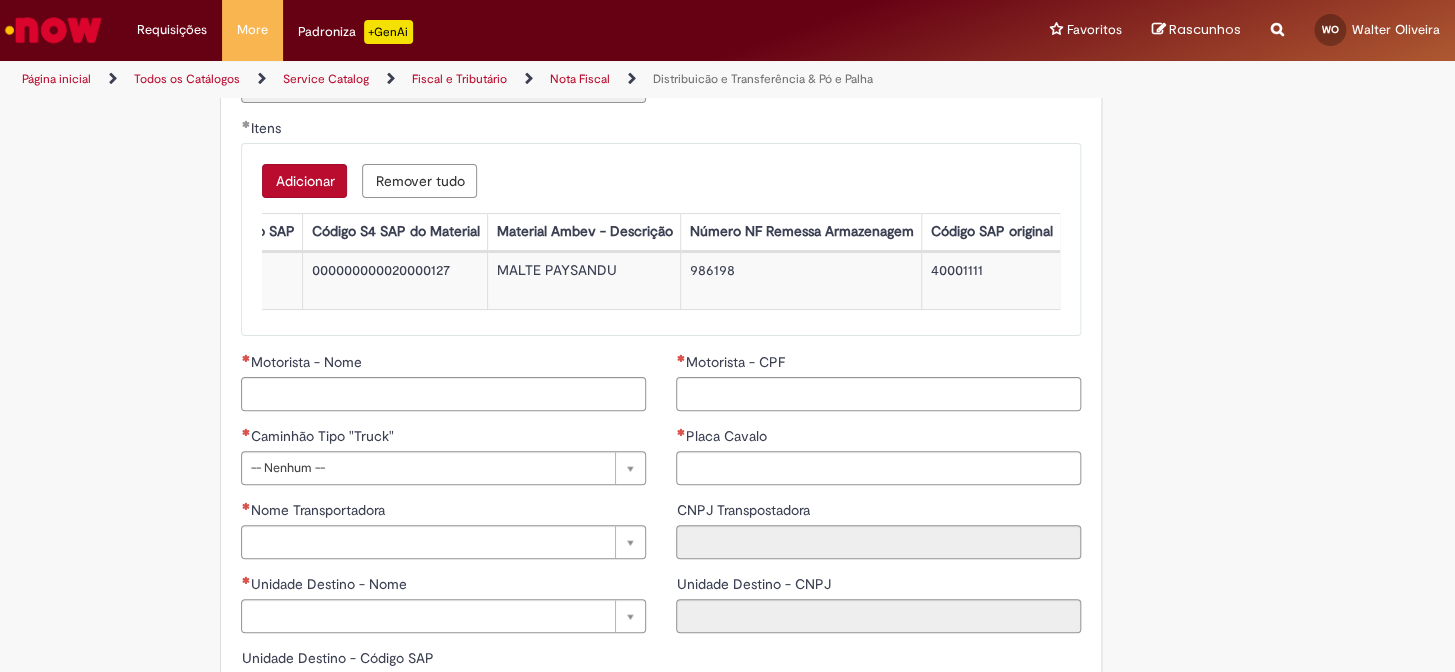 scroll, scrollTop: 0, scrollLeft: 0, axis: both 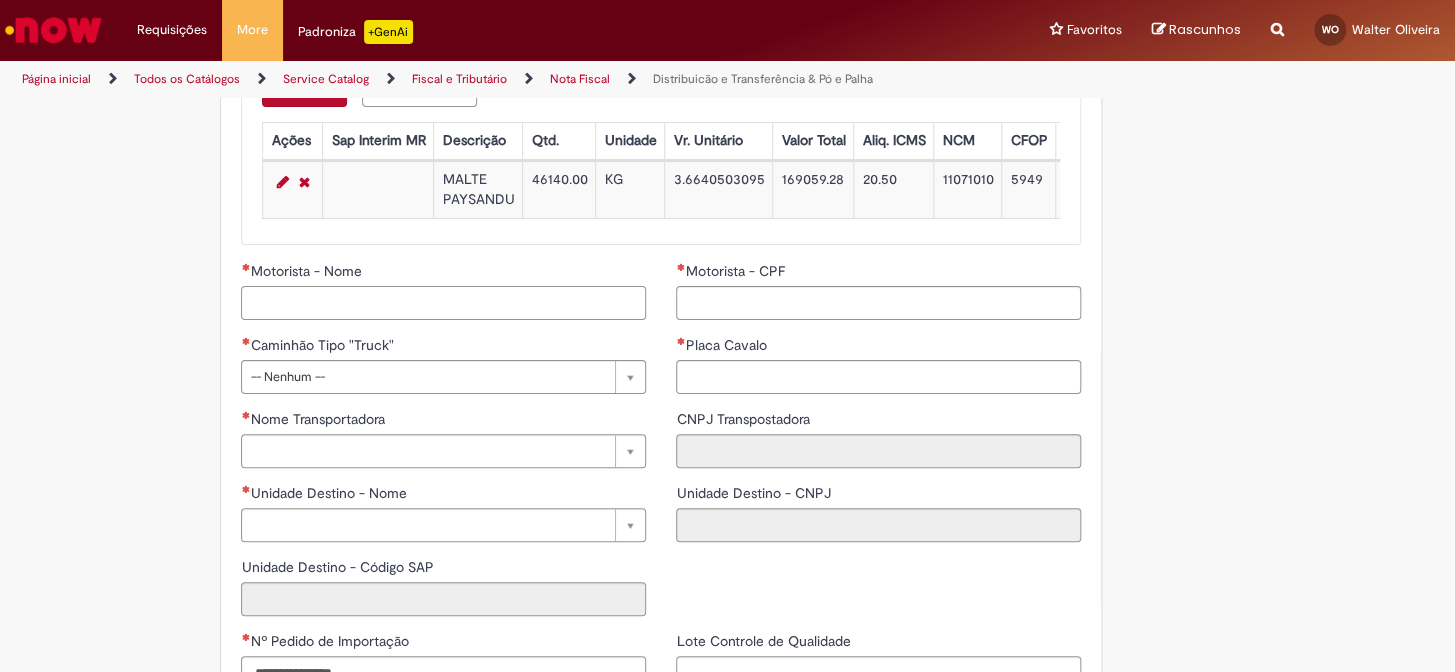 click on "Motorista - Nome" at bounding box center (443, 303) 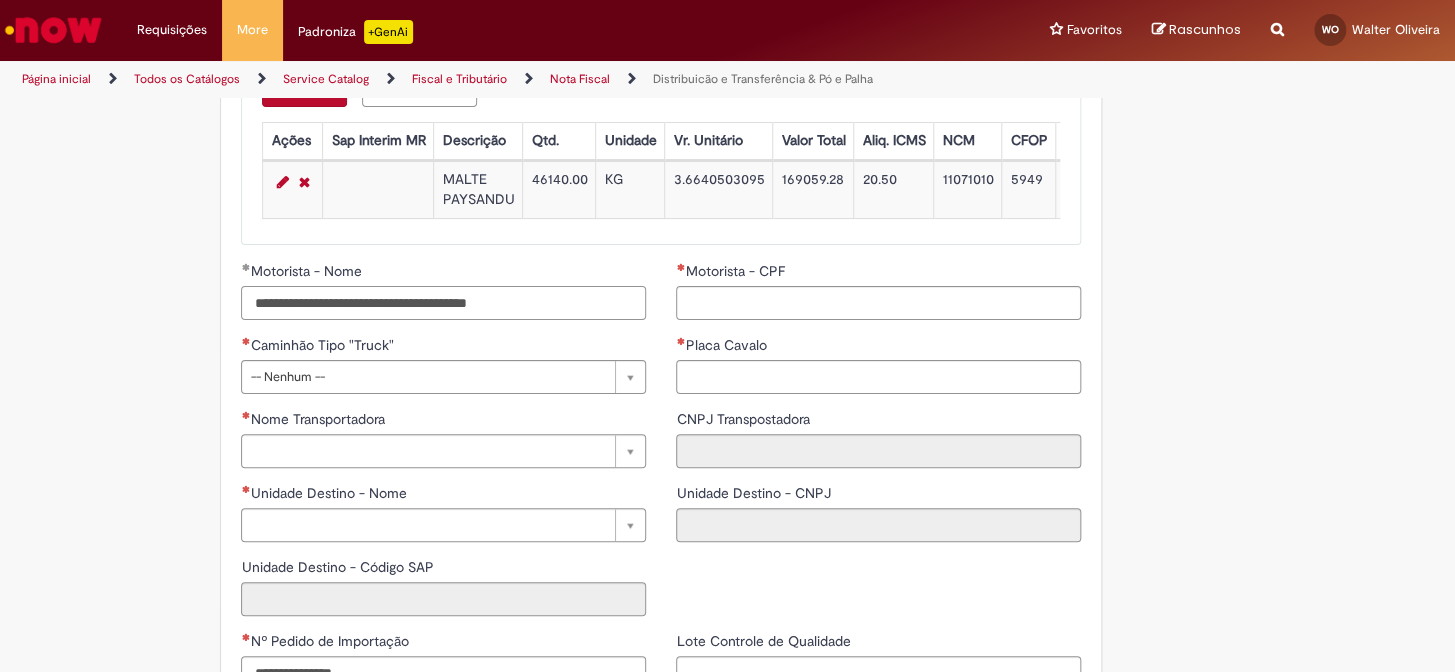 click on "**********" at bounding box center (443, 303) 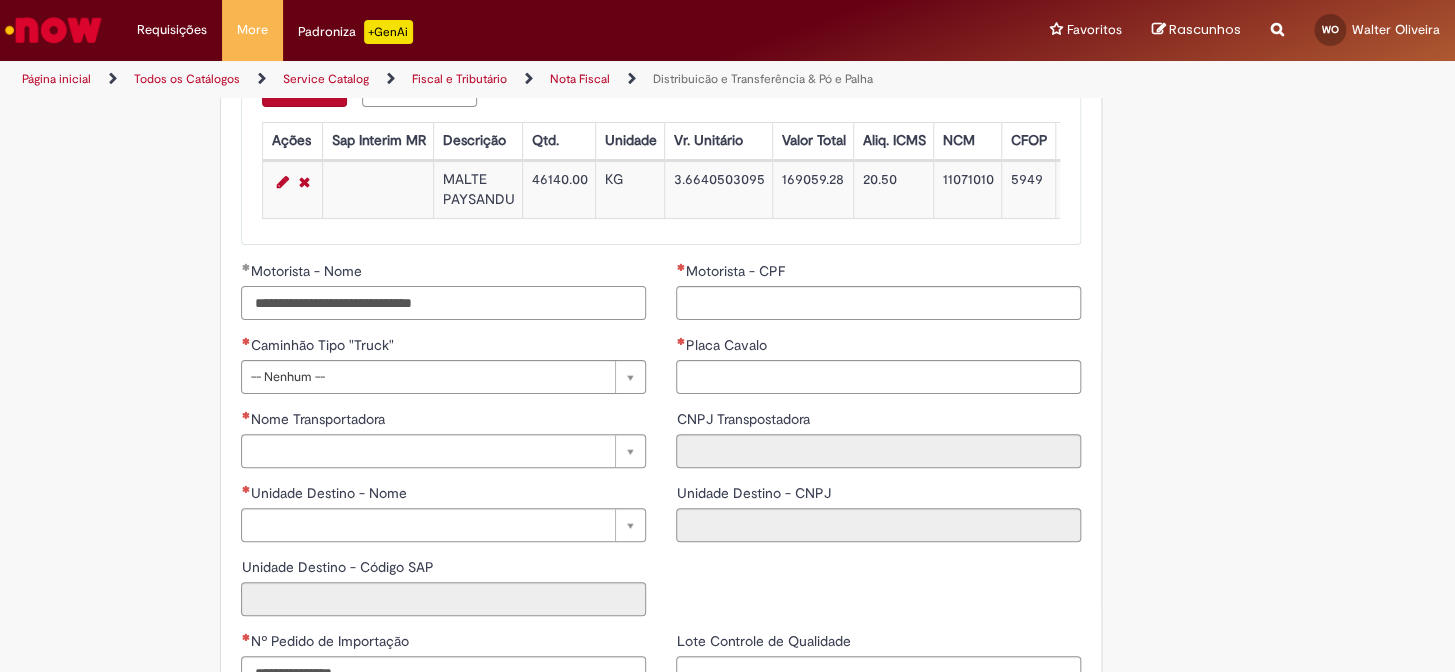 type on "**********" 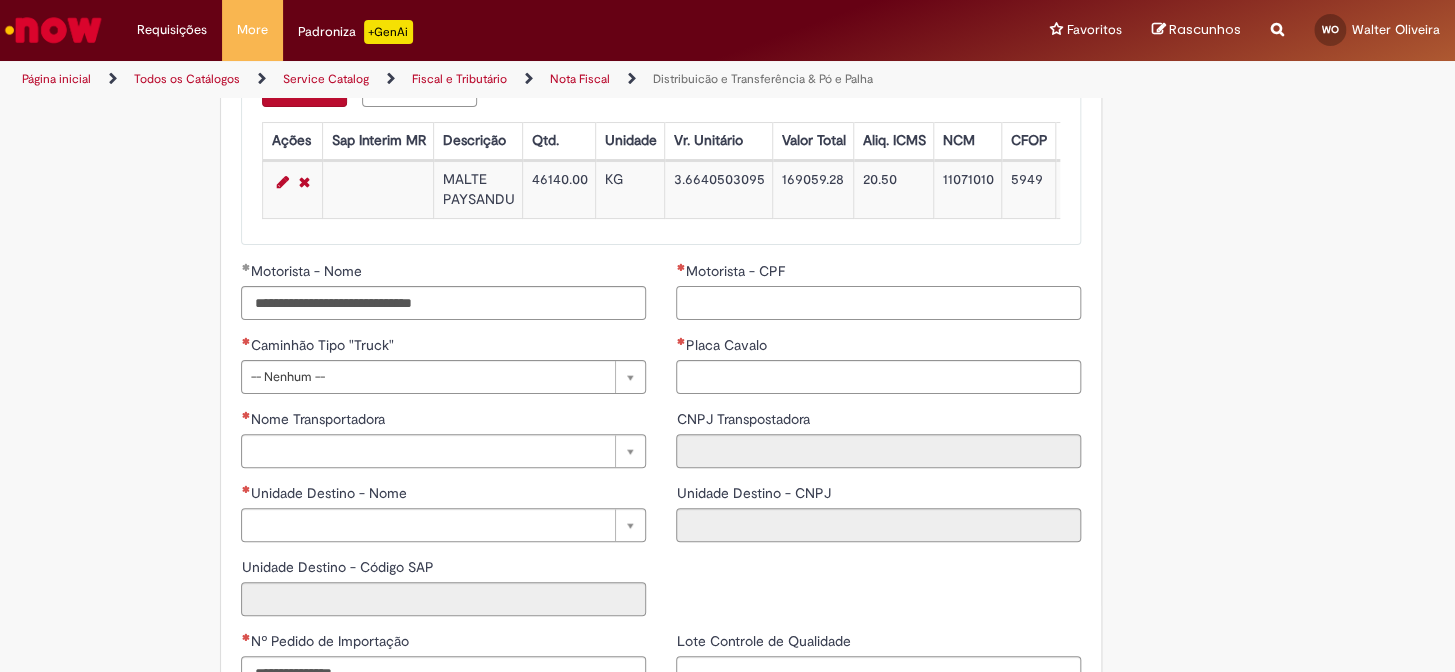 click on "Motorista - CPF" at bounding box center (878, 303) 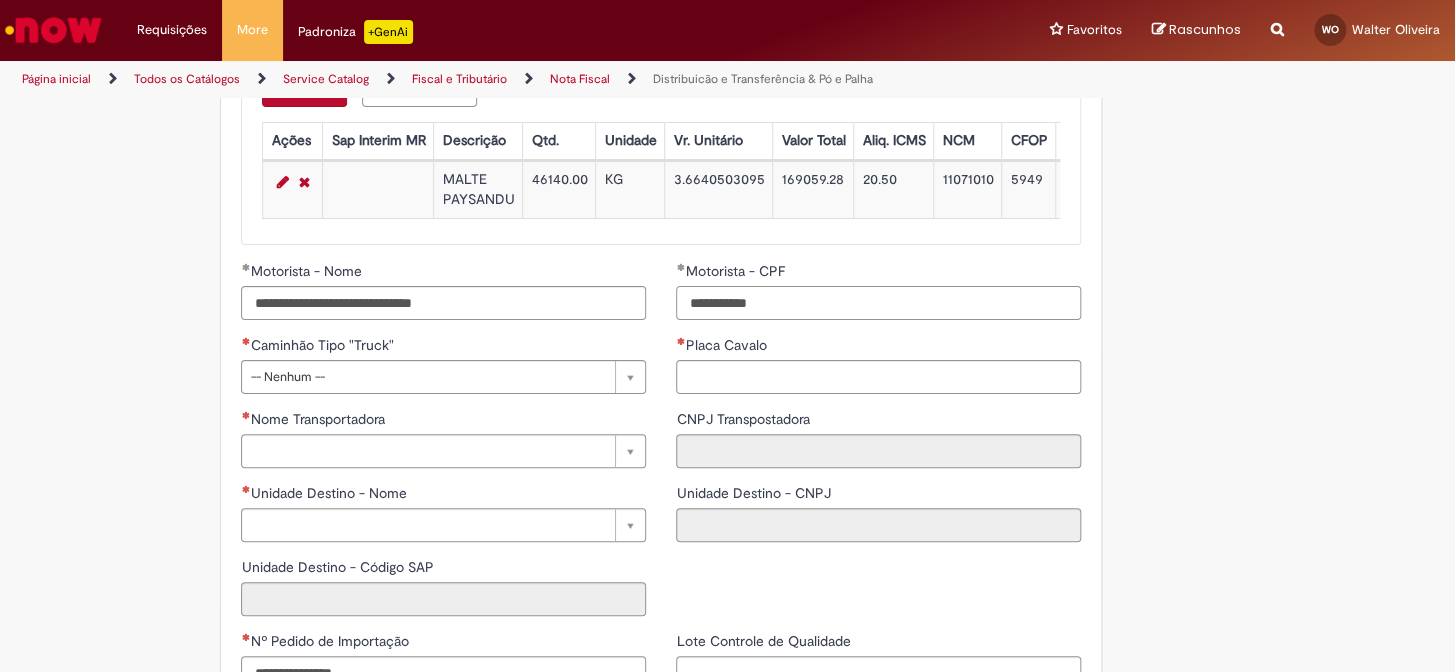 type on "**********" 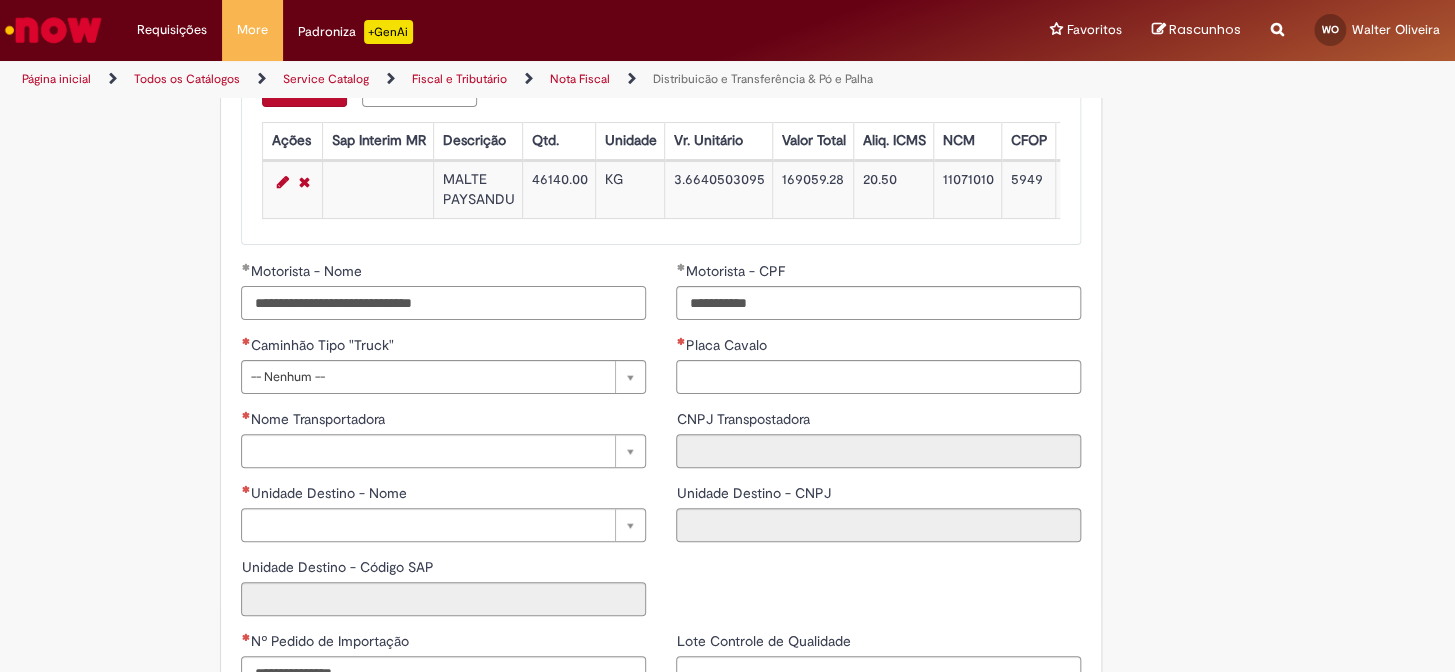 drag, startPoint x: 481, startPoint y: 339, endPoint x: 447, endPoint y: 330, distance: 35.17101 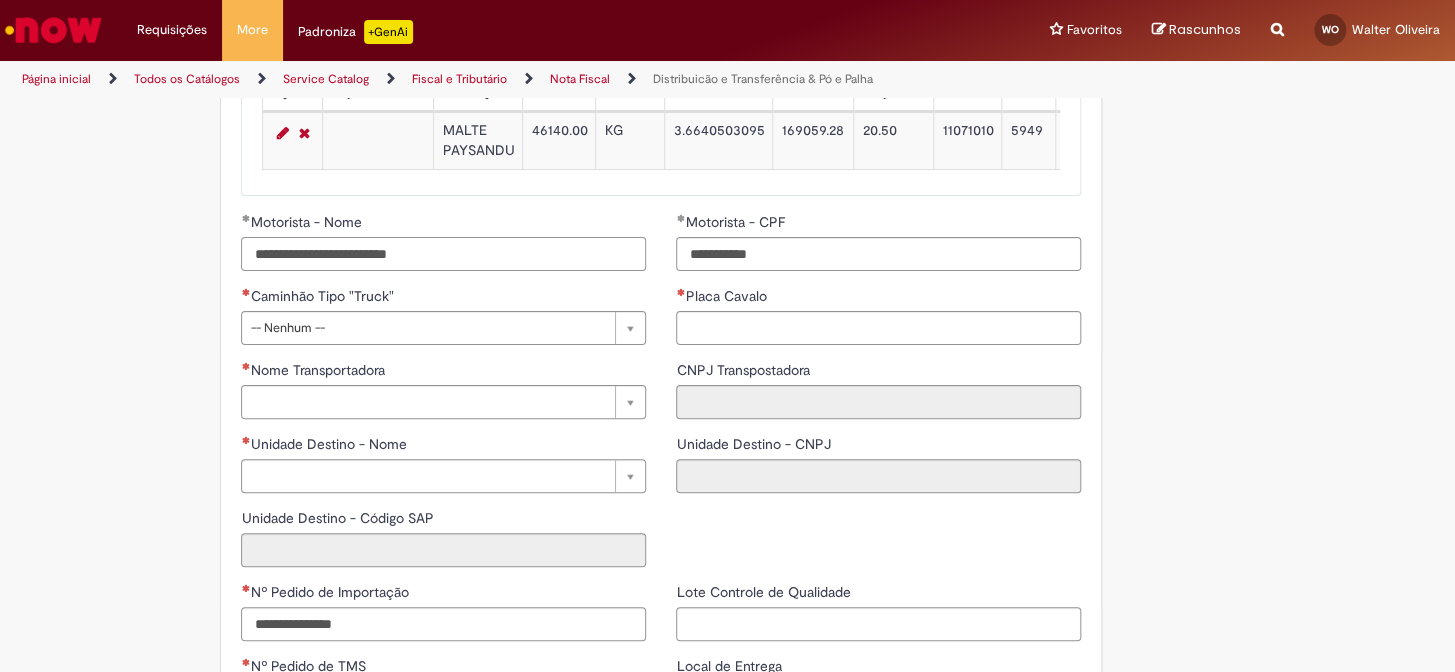 scroll, scrollTop: 2272, scrollLeft: 0, axis: vertical 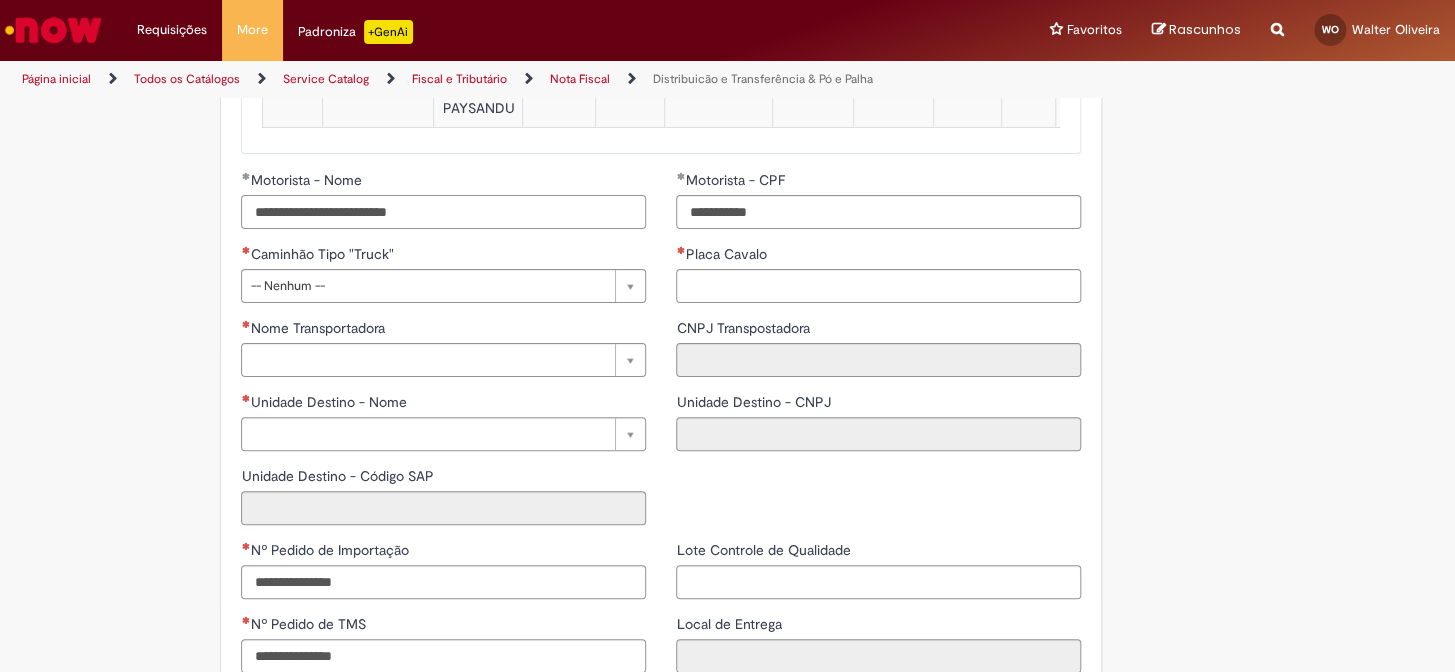 type on "**********" 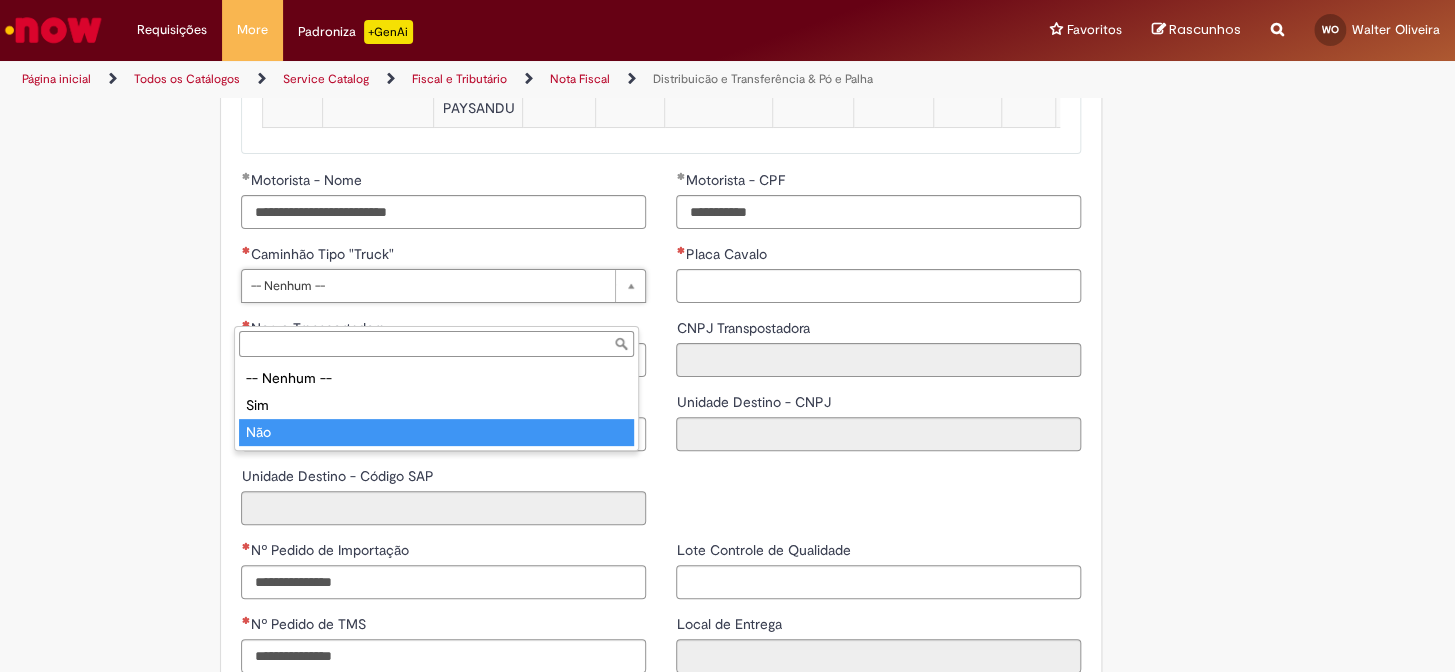type on "***" 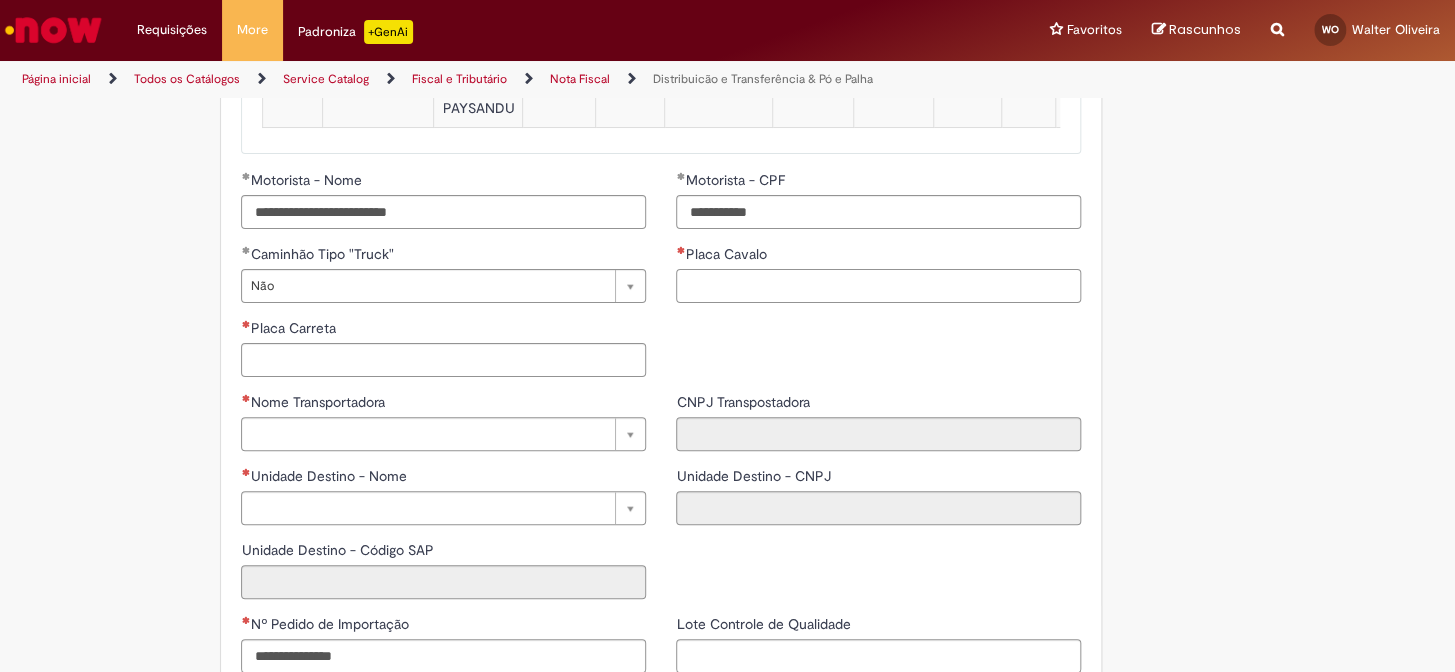 click on "Placa Cavalo" at bounding box center (878, 286) 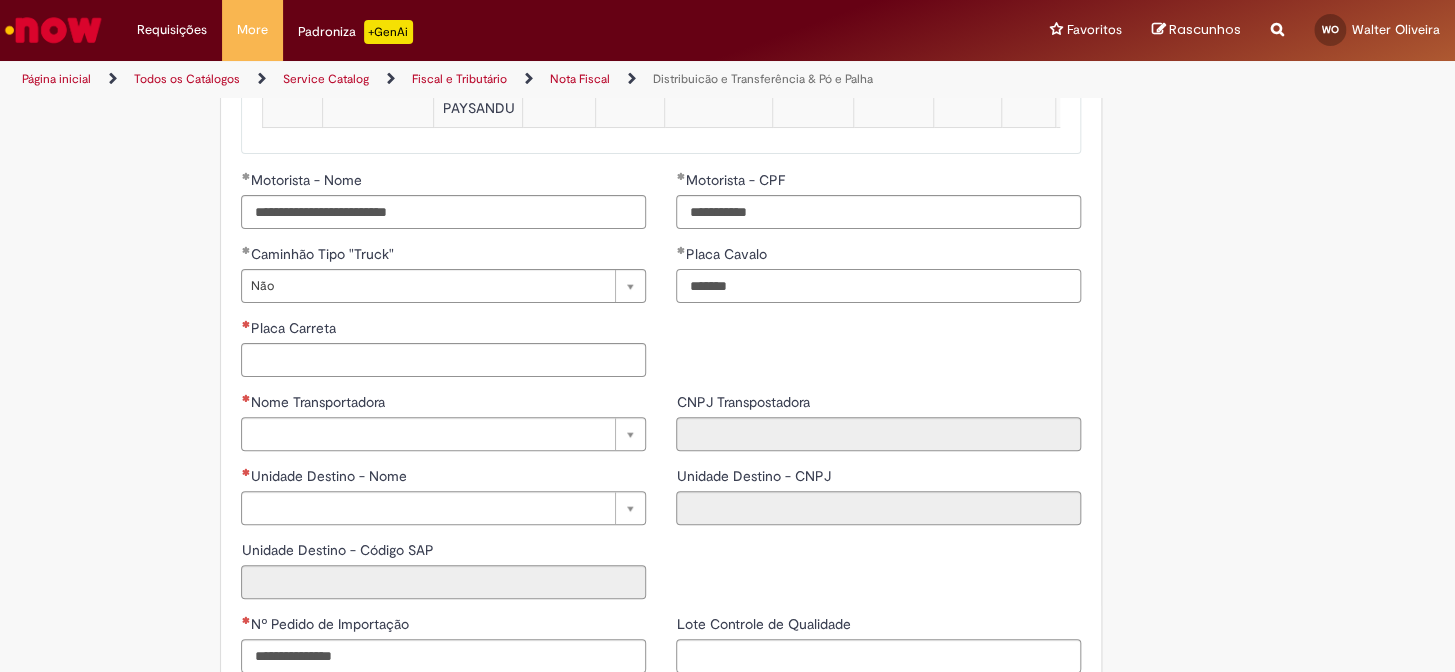 type on "*******" 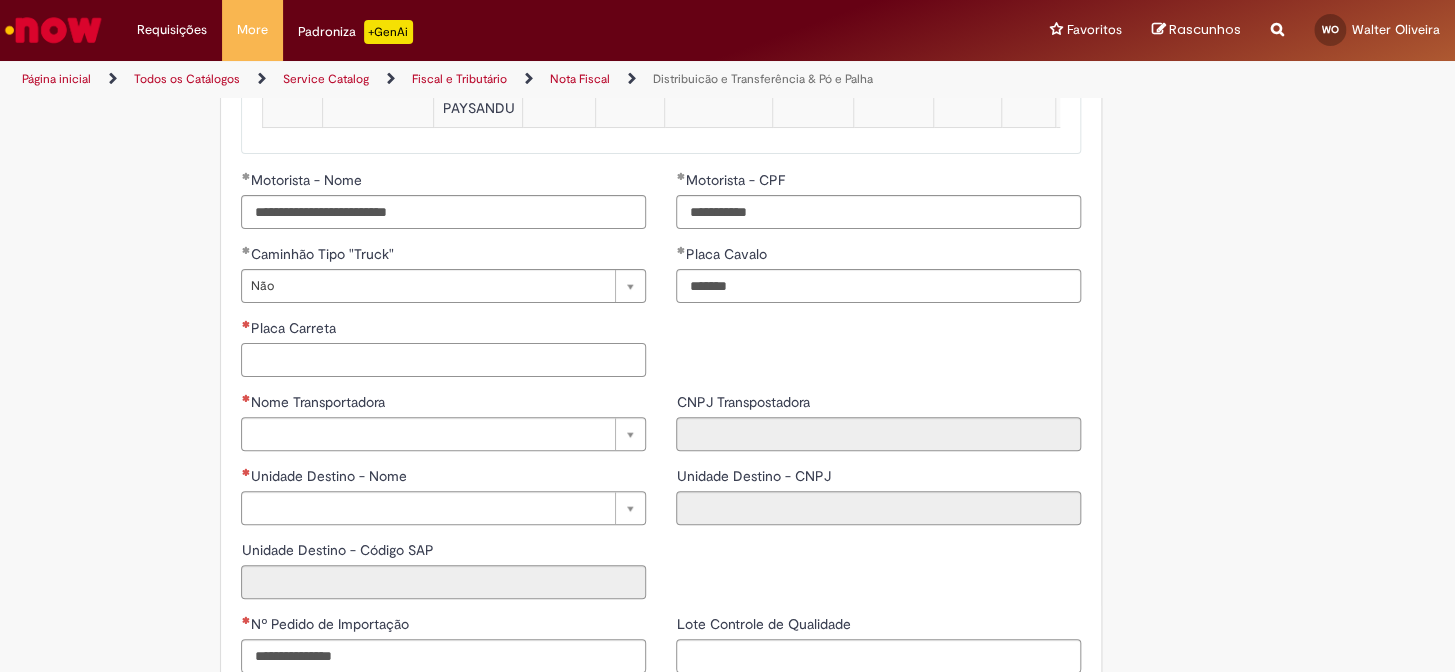 click on "Placa Carreta" at bounding box center (443, 360) 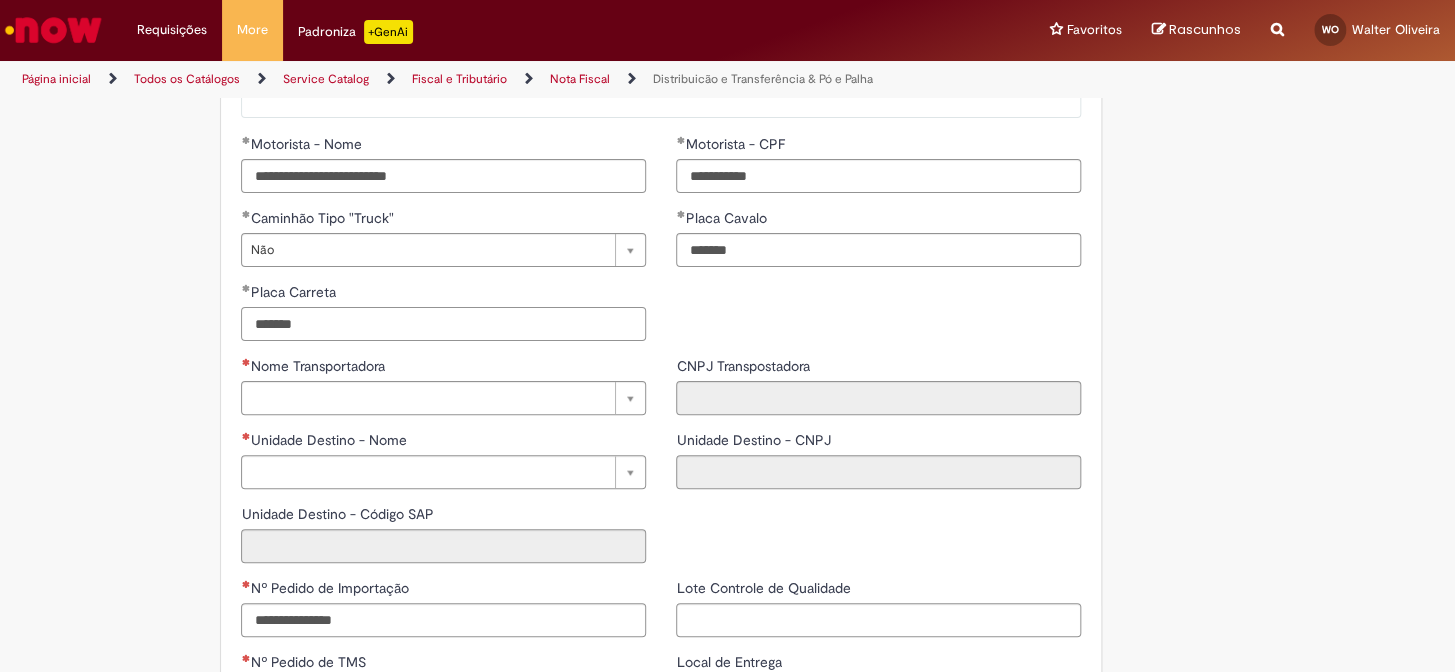 scroll, scrollTop: 2363, scrollLeft: 0, axis: vertical 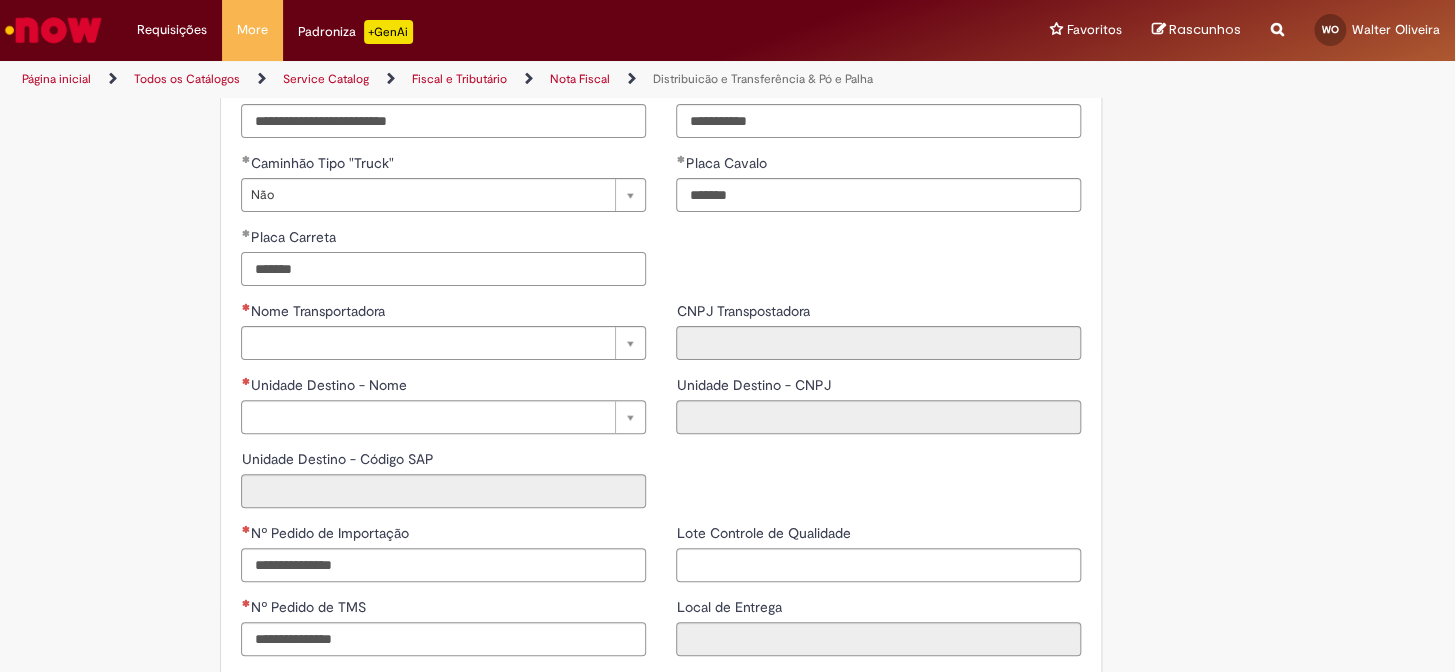 type on "*******" 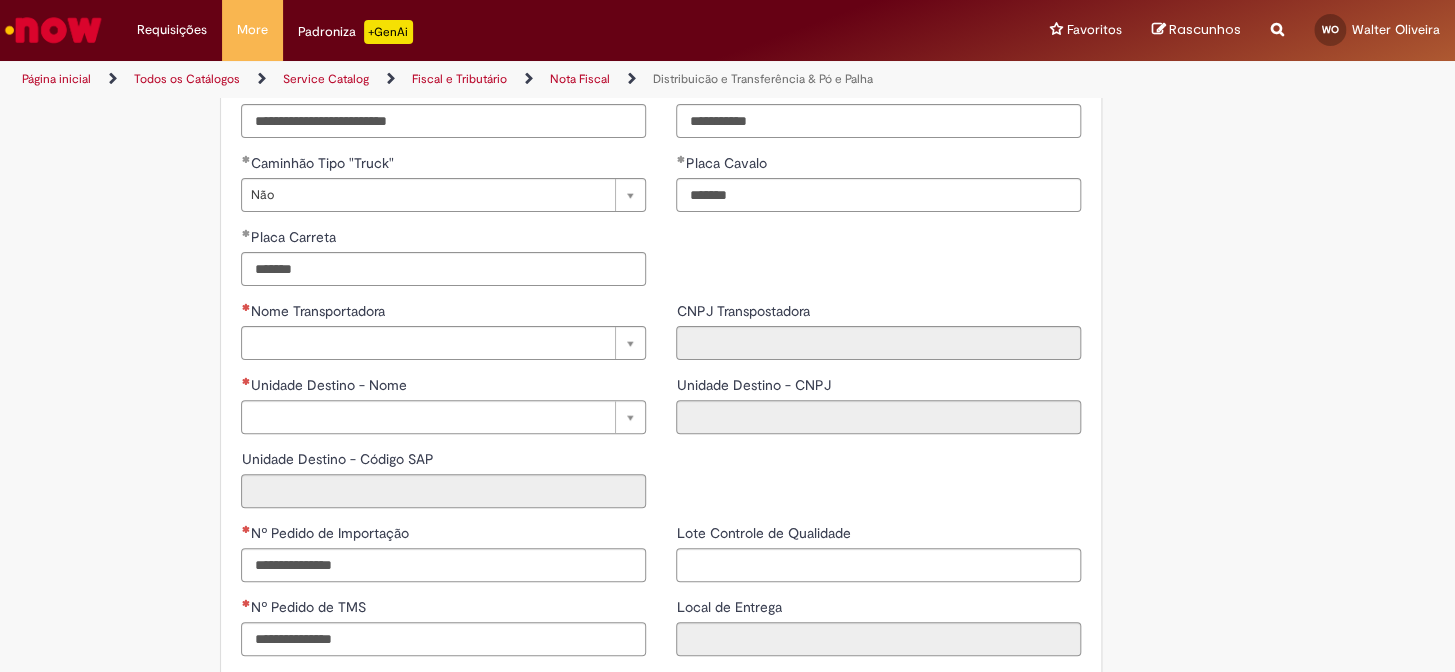 click on "Nome Transportadora          Pesquisar usando lista                 Nome Transportadora                     Cod SAP Transportadora" at bounding box center [443, 338] 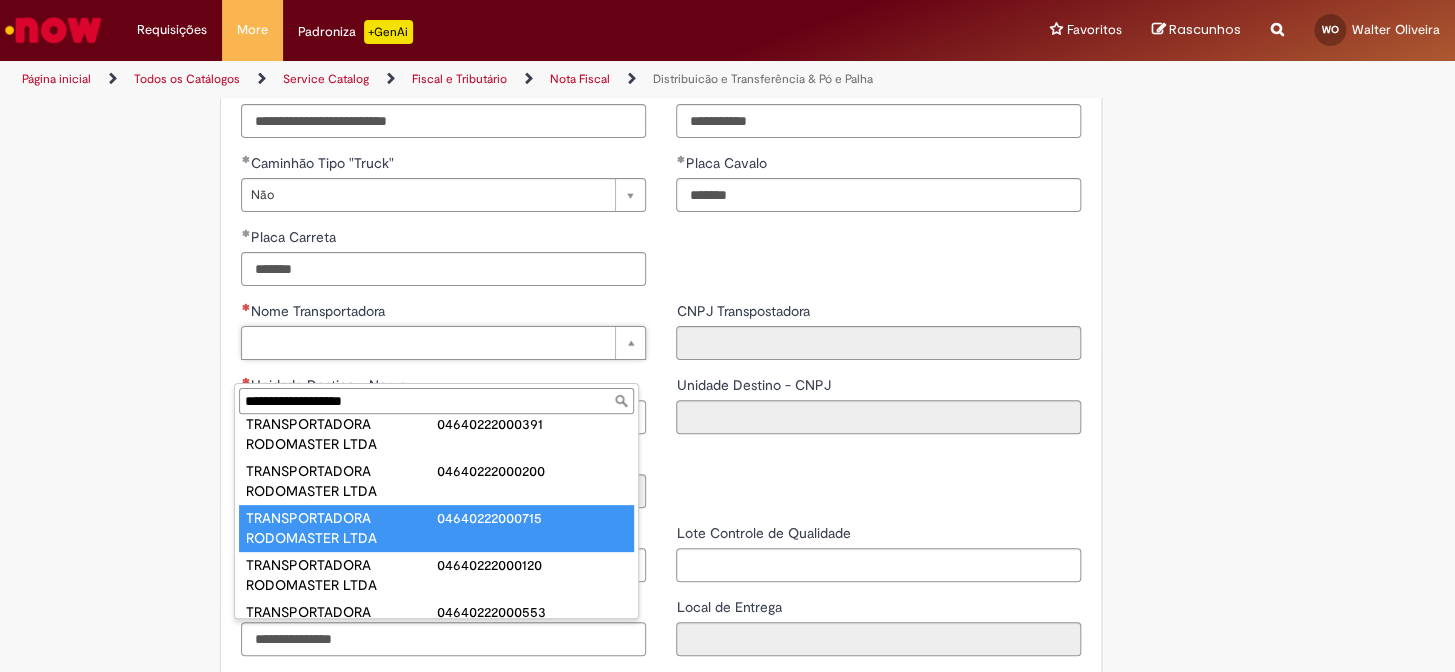 scroll, scrollTop: 90, scrollLeft: 0, axis: vertical 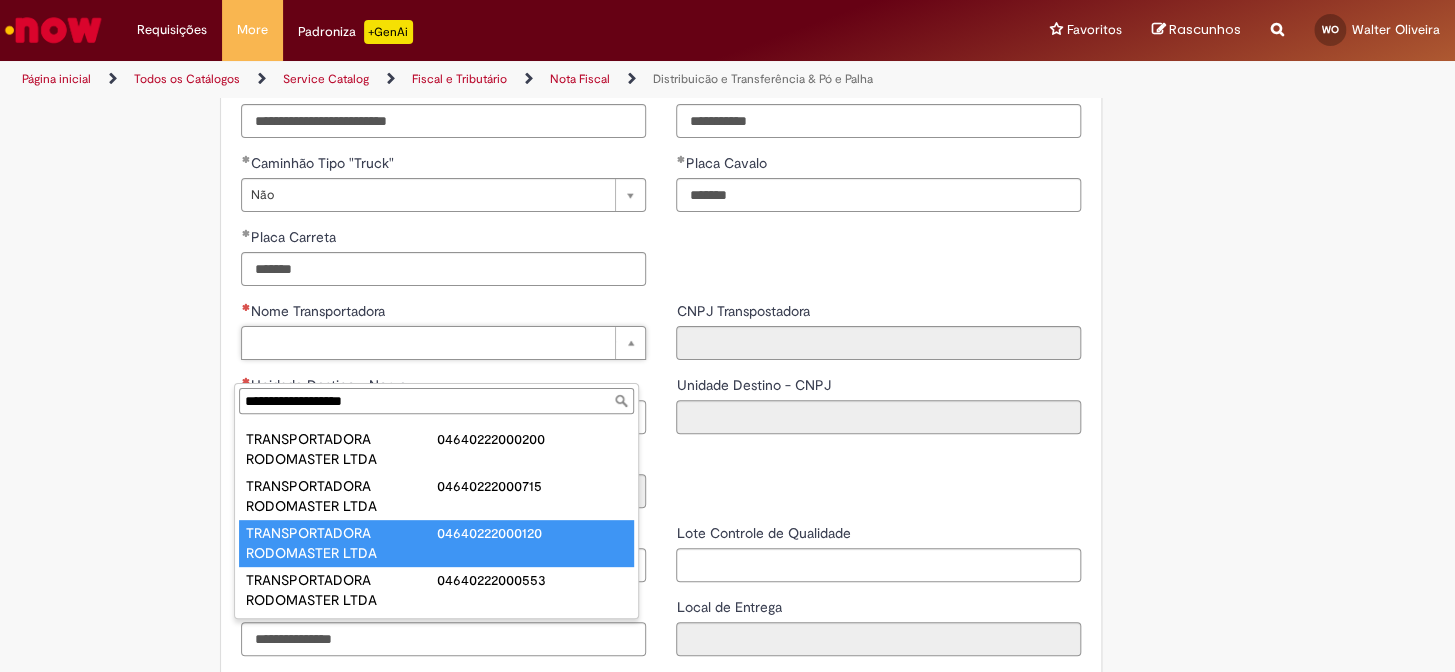 type on "**********" 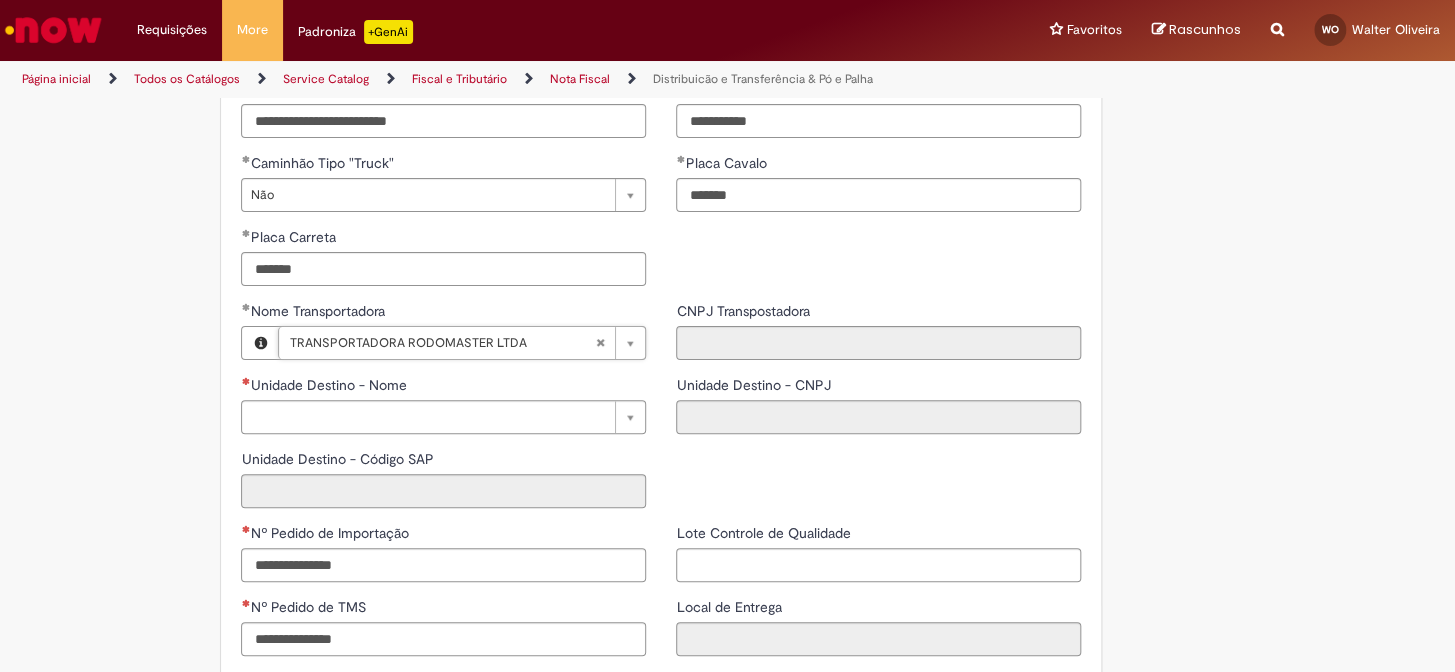 type on "**********" 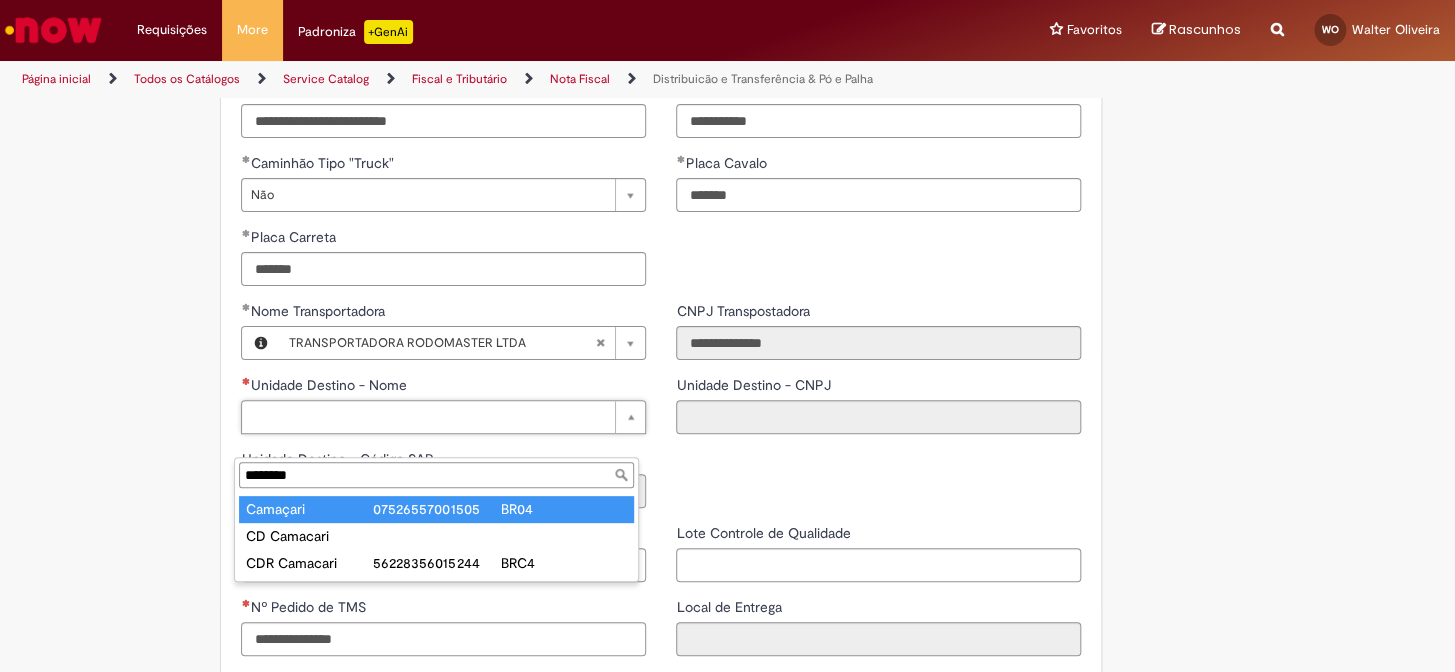 type on "********" 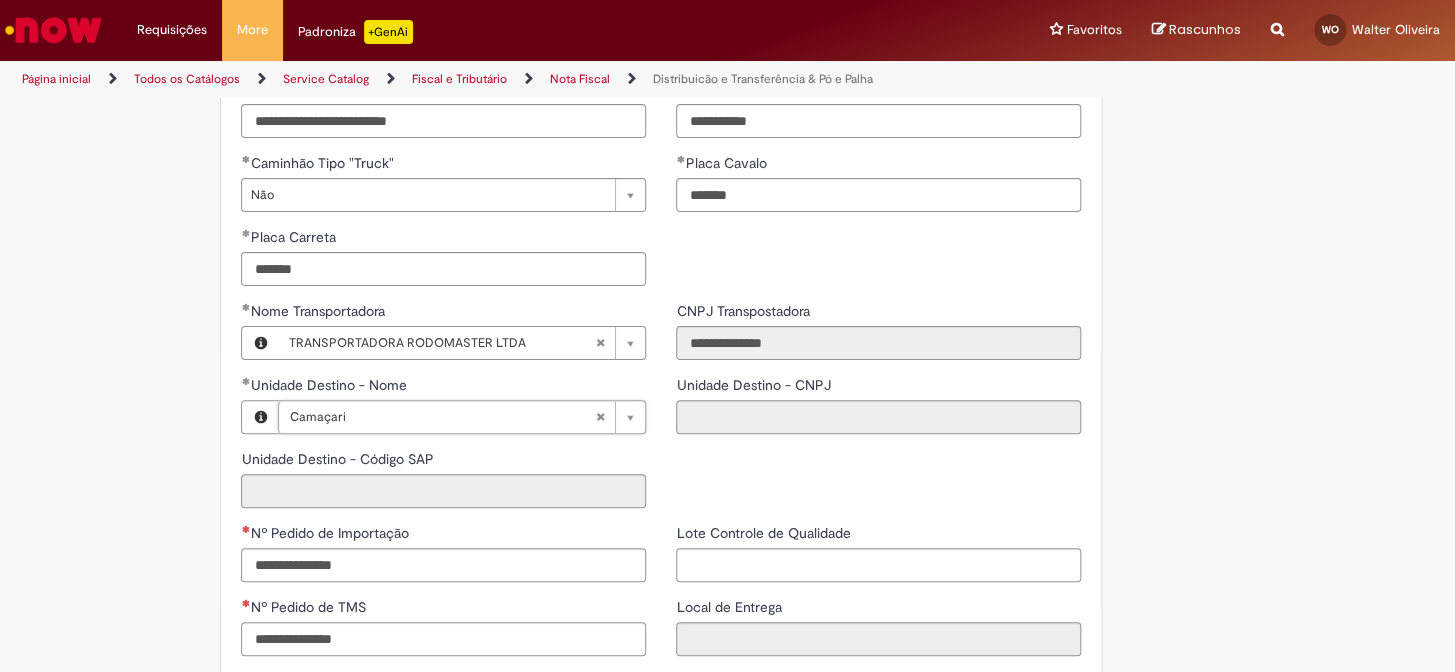 type on "**********" 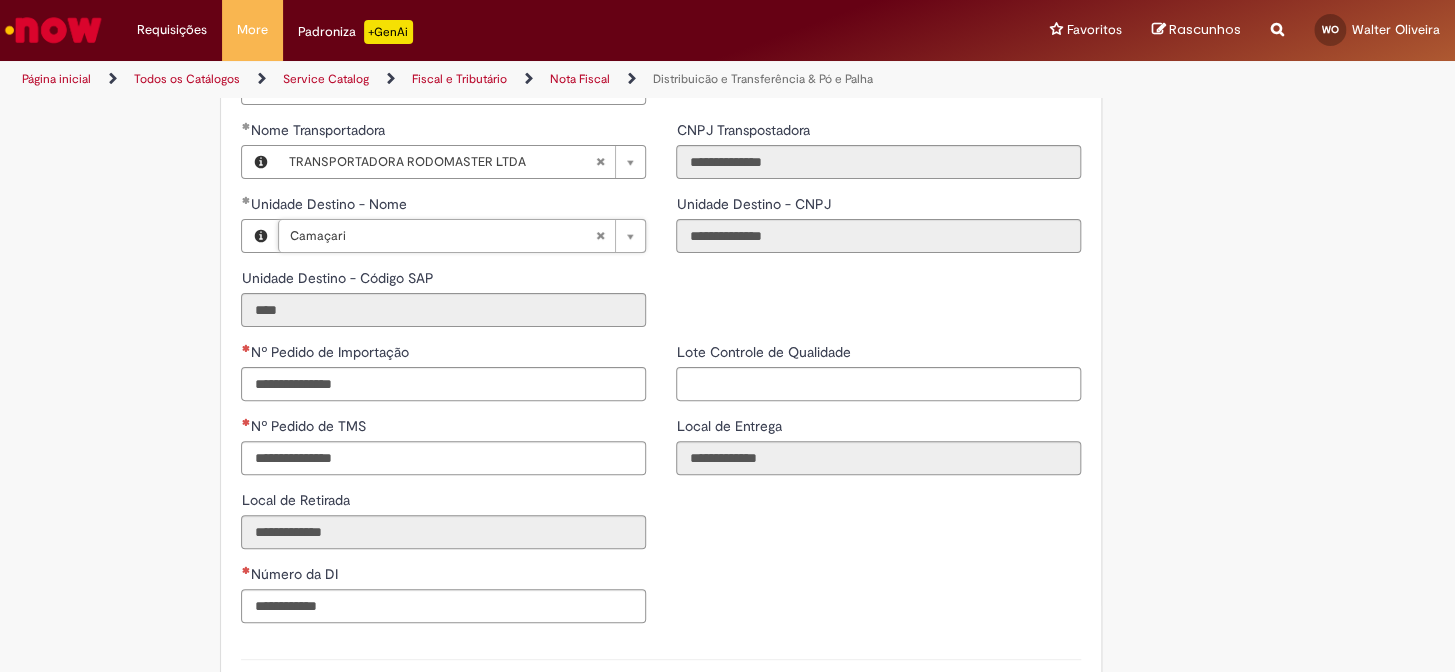 scroll, scrollTop: 2545, scrollLeft: 0, axis: vertical 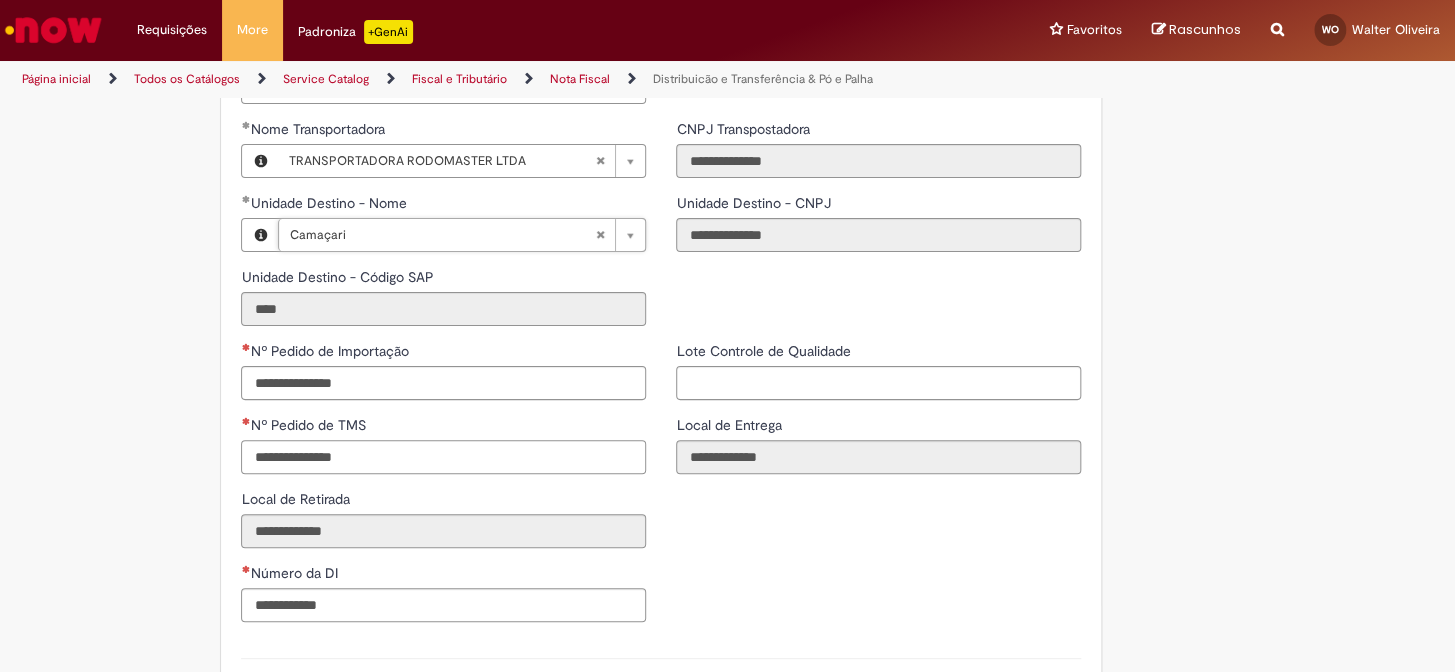 click on "Nº Pedido de TMS" at bounding box center (443, 457) 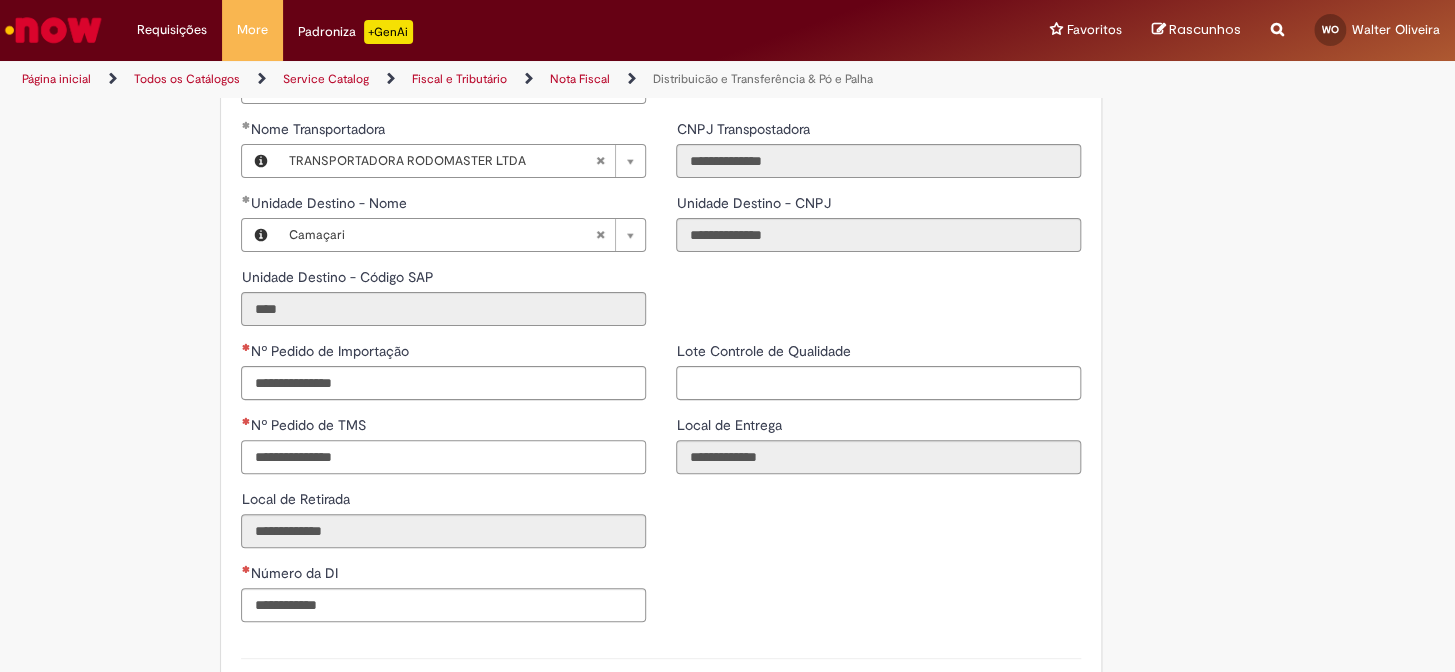 paste on "**********" 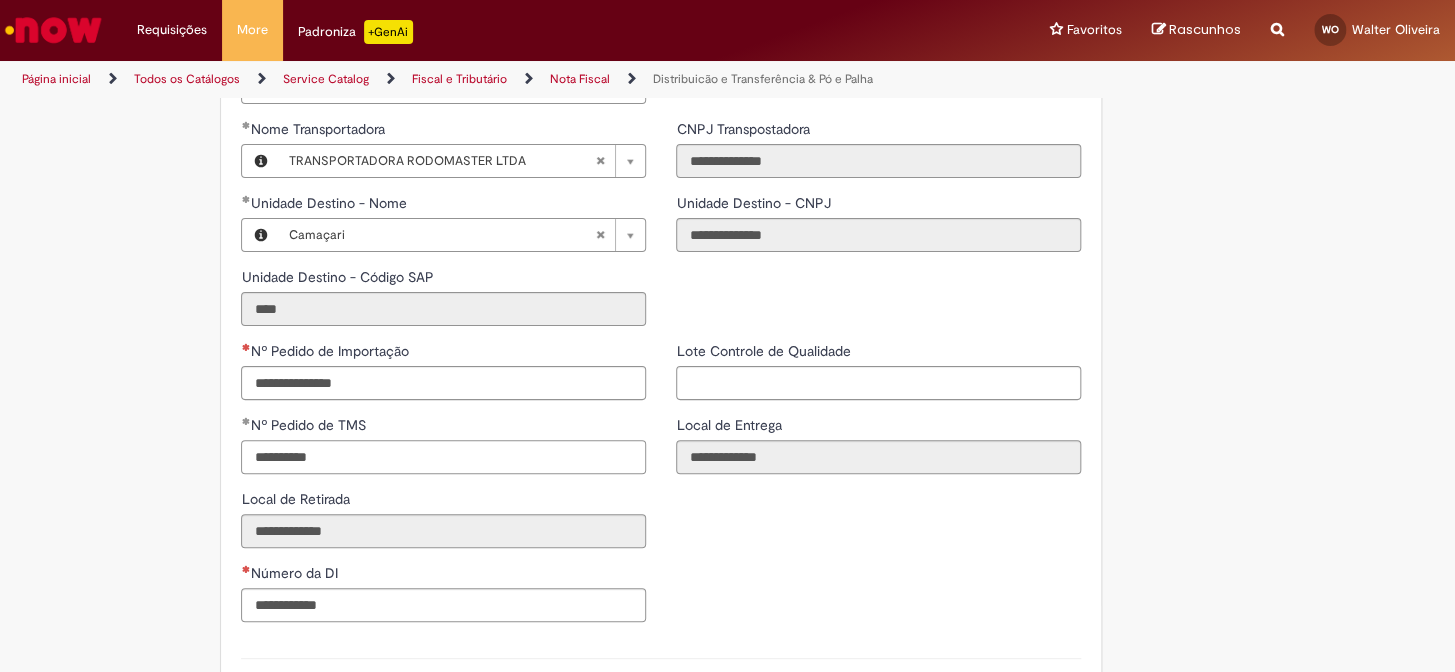 type on "**********" 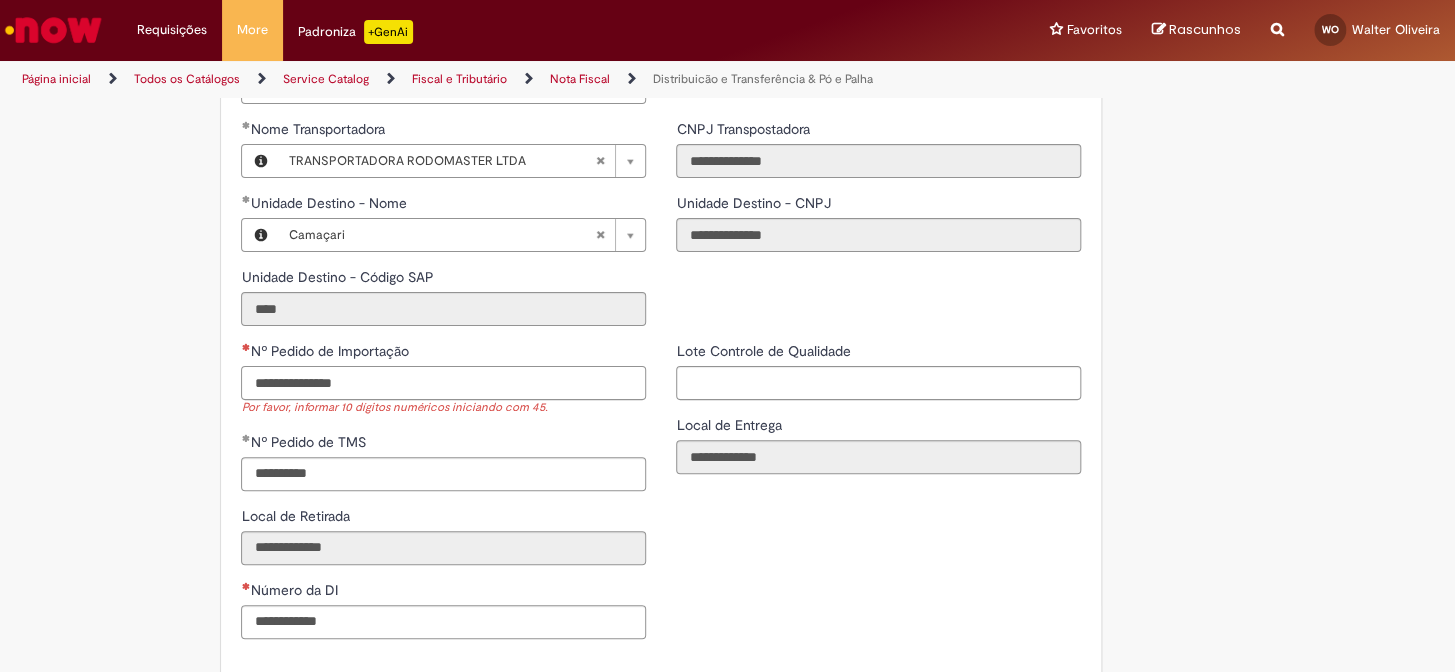 click on "Nº Pedido de Importação" at bounding box center [443, 383] 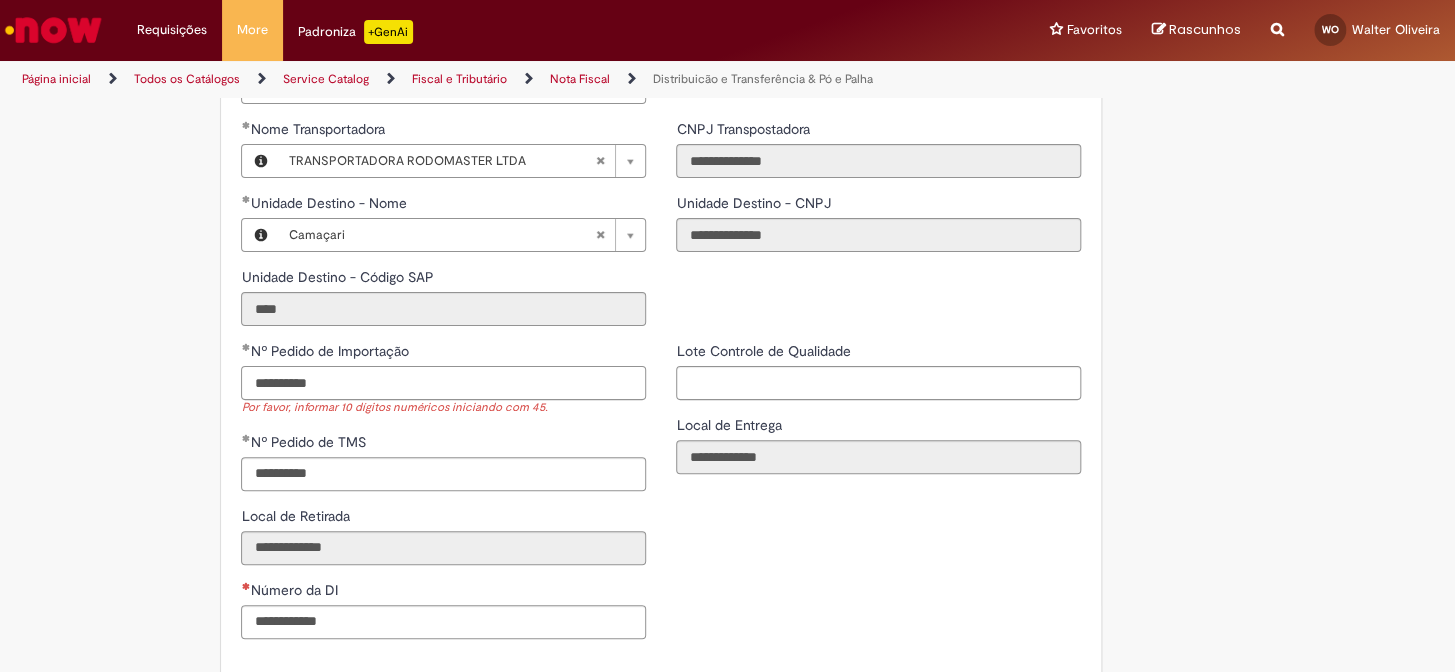 type on "**********" 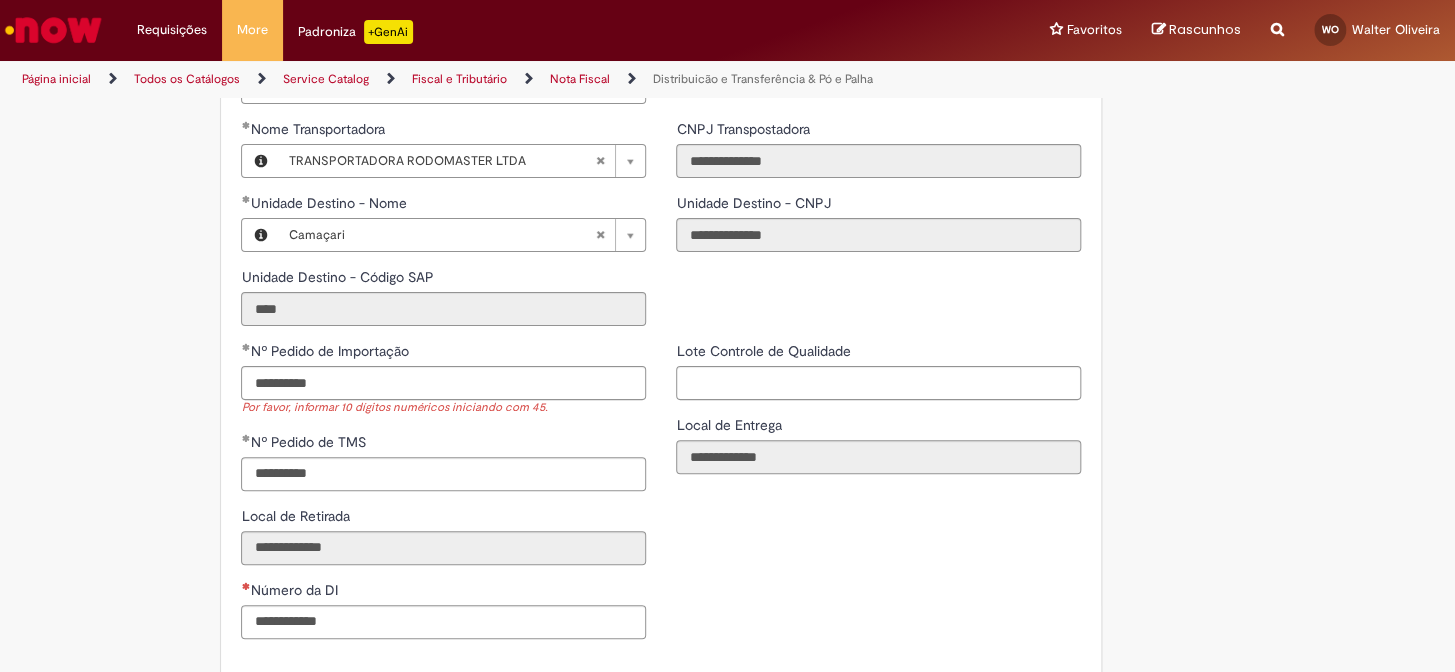click on "**********" at bounding box center (630, -768) 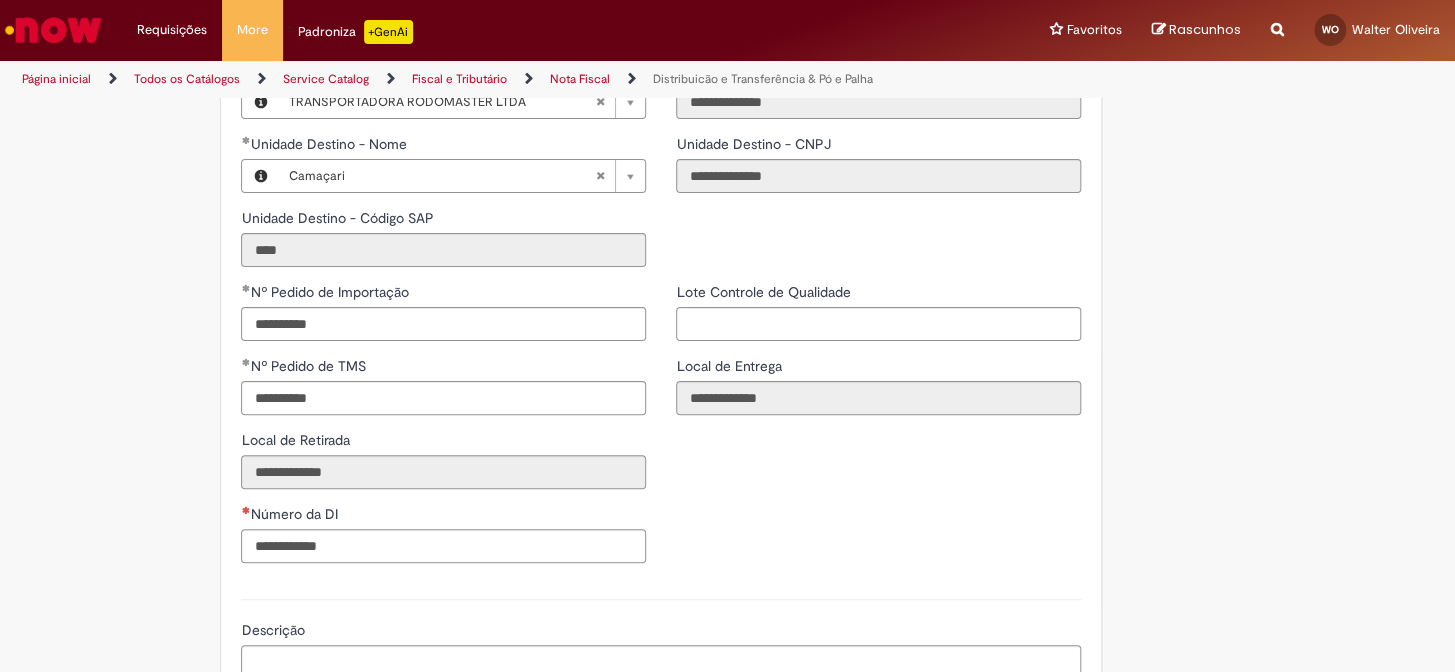scroll, scrollTop: 2636, scrollLeft: 0, axis: vertical 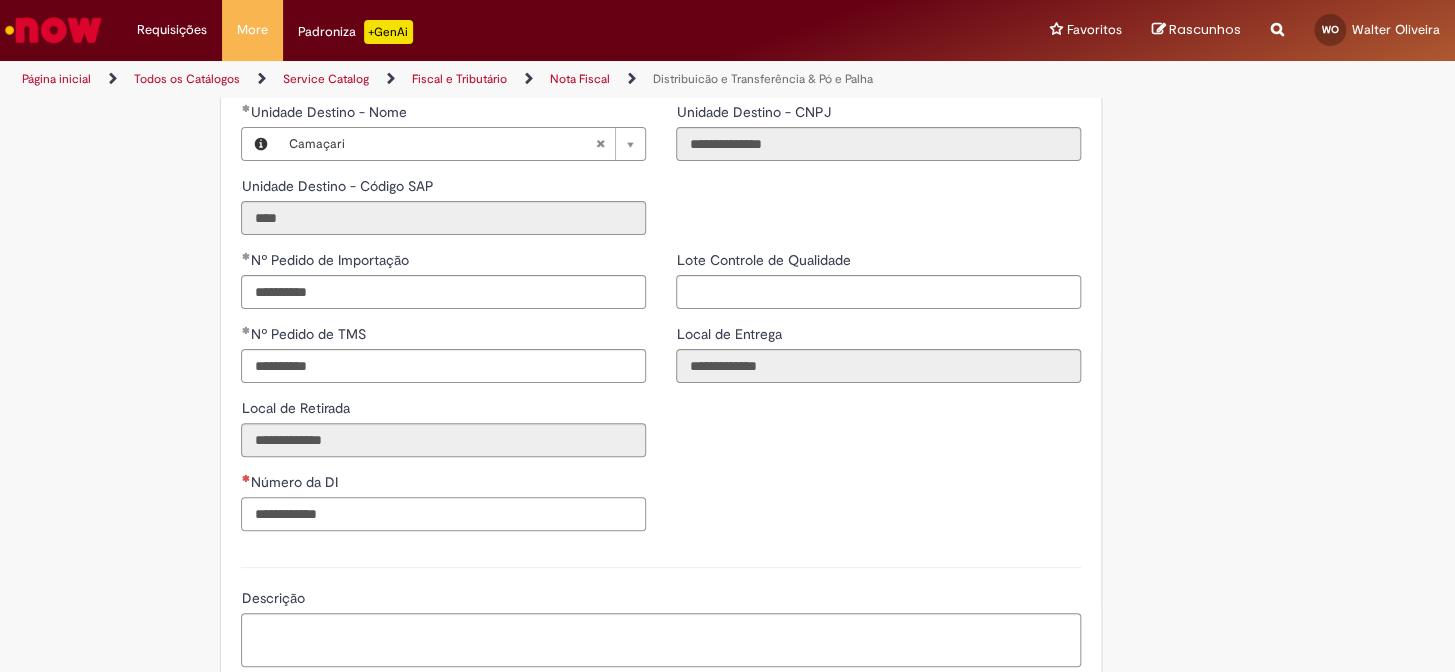 click on "Número da DI" at bounding box center [443, 514] 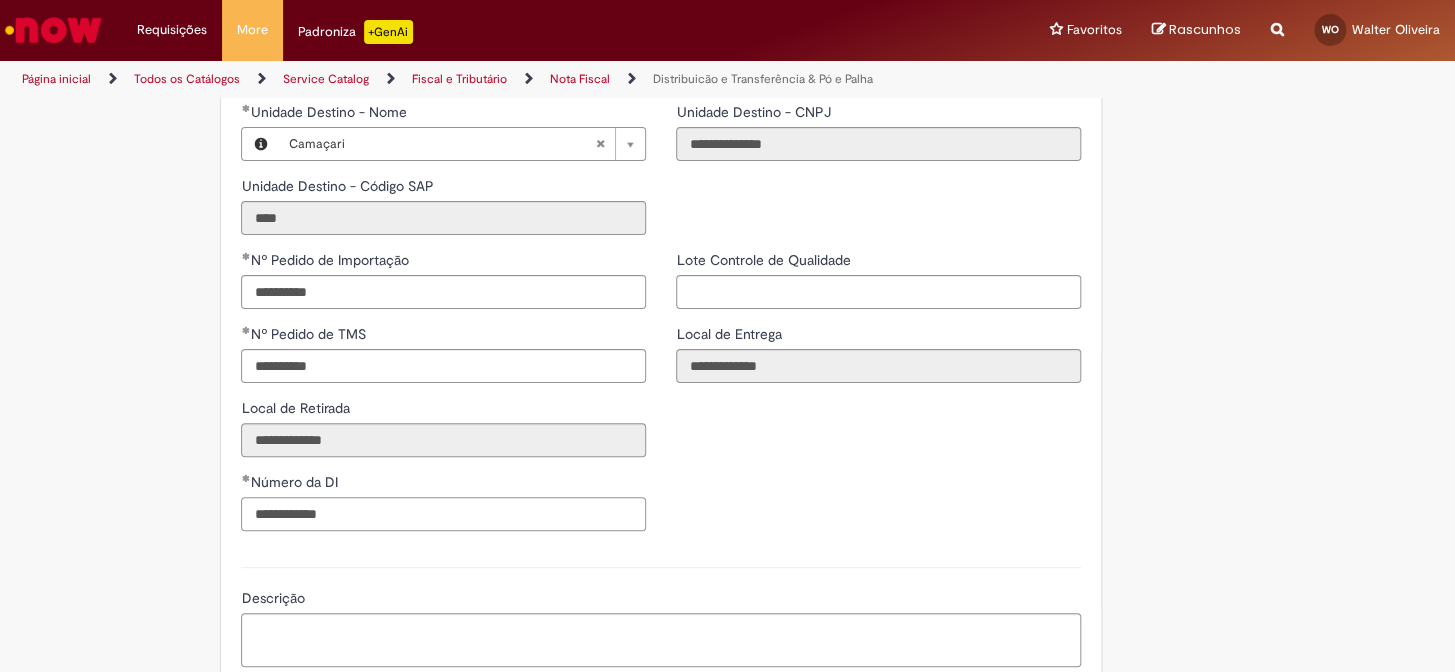 type on "**********" 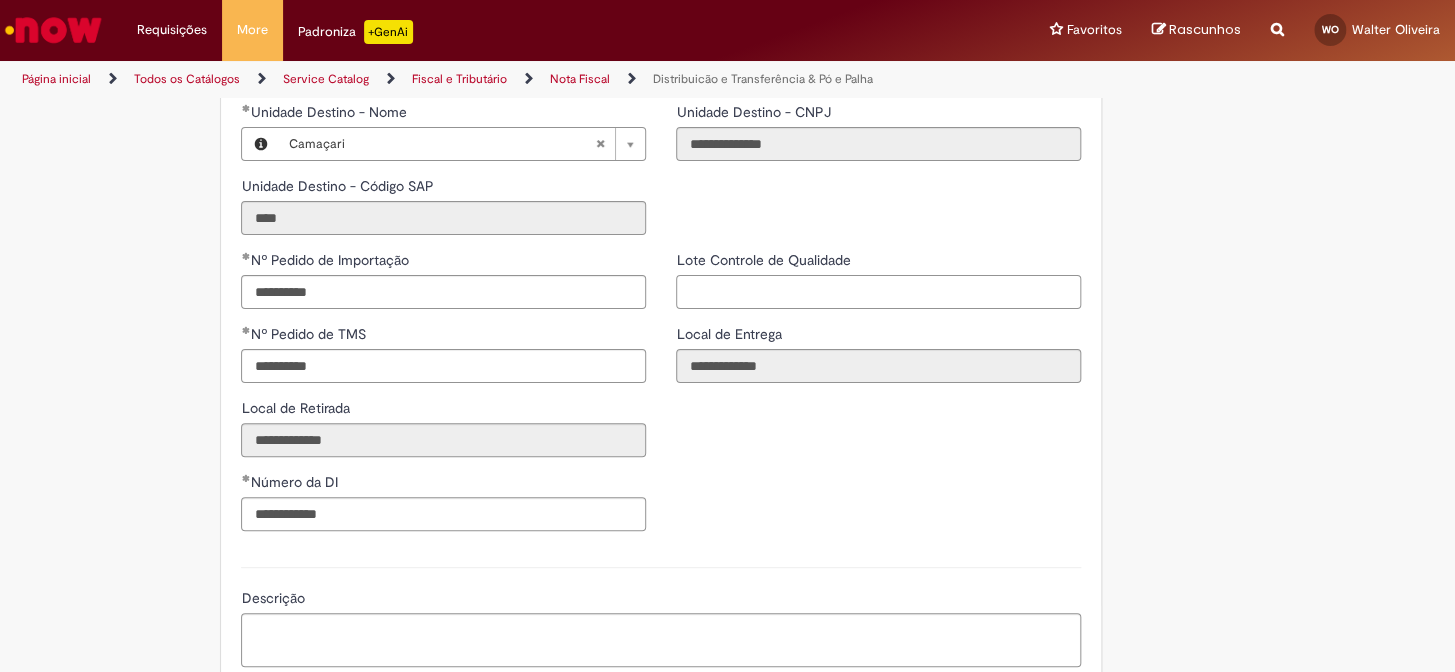 click on "Lote Controle de Qualidade" at bounding box center [878, 292] 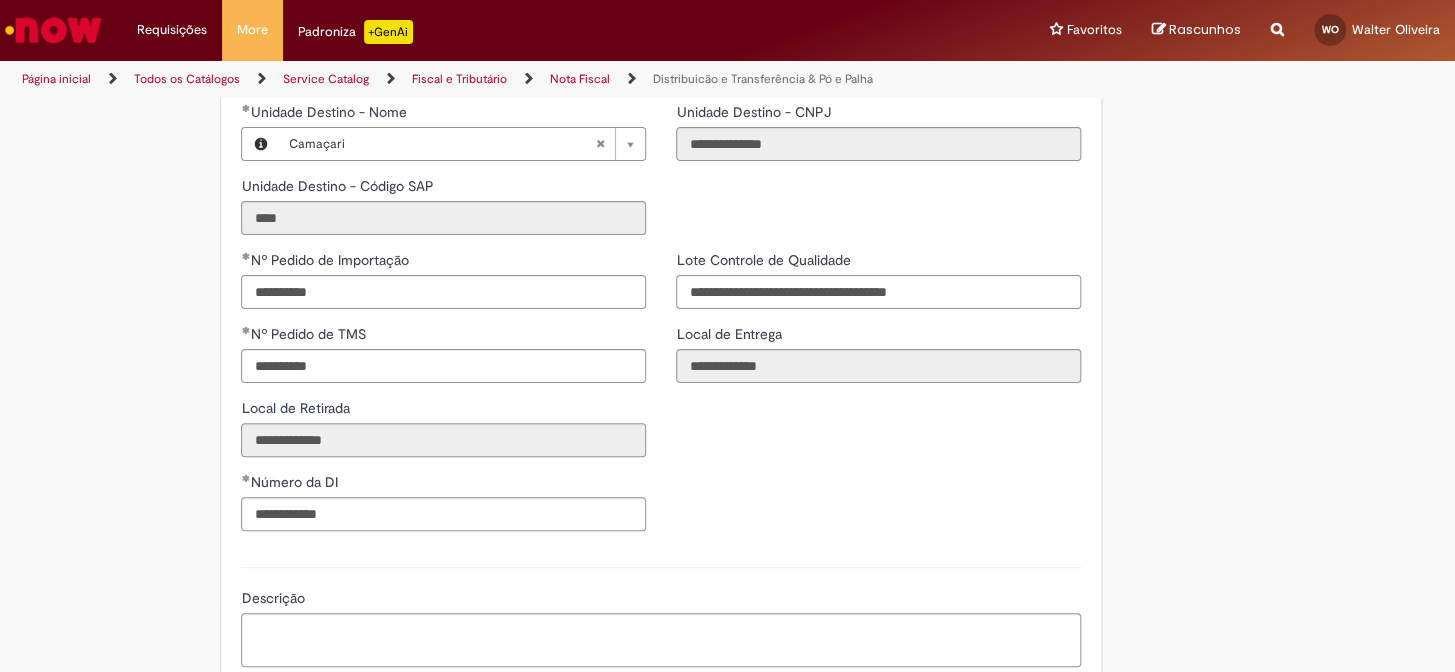 drag, startPoint x: 971, startPoint y: 321, endPoint x: 817, endPoint y: 335, distance: 154.63506 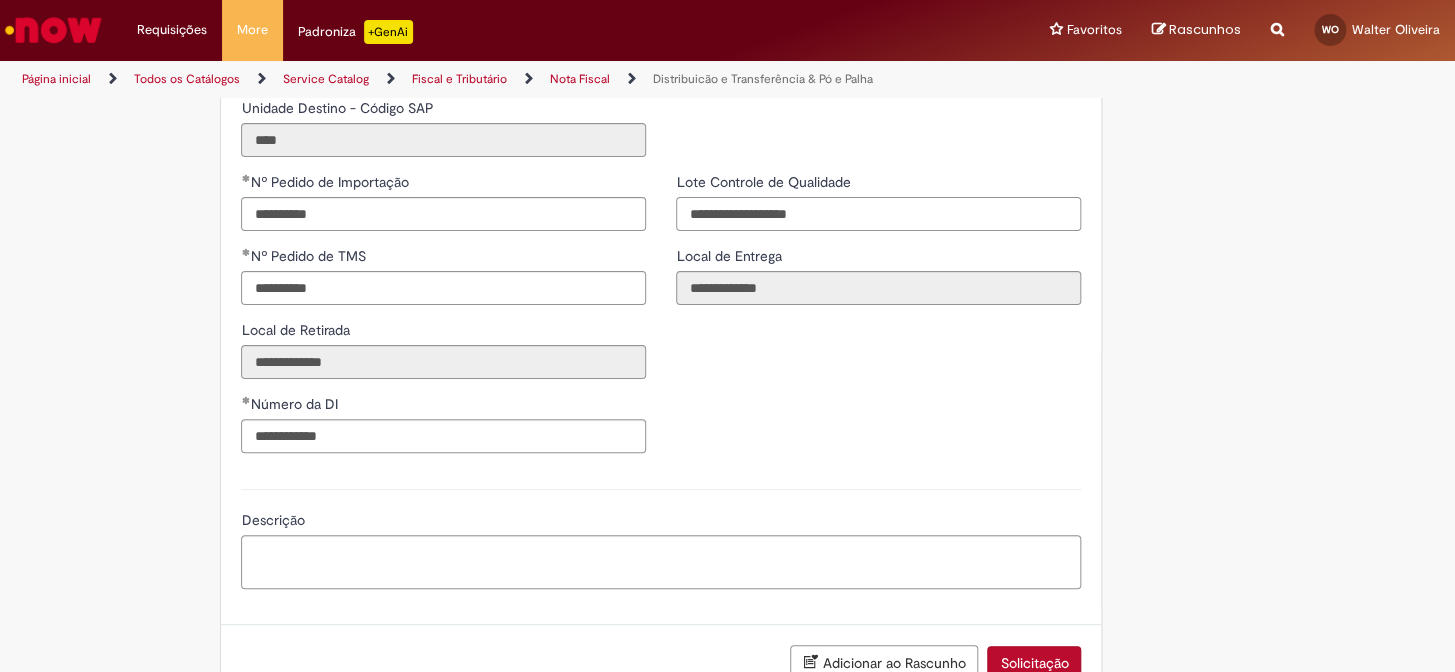 scroll, scrollTop: 2792, scrollLeft: 0, axis: vertical 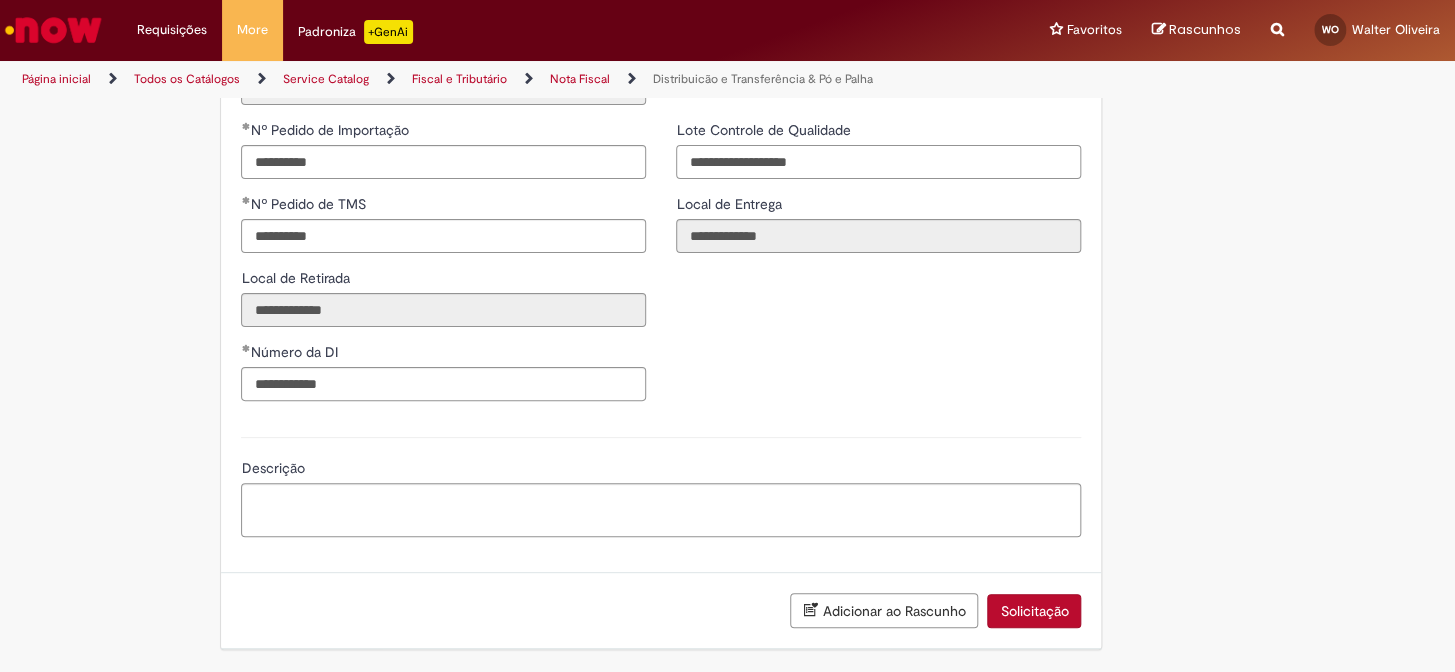 type on "**********" 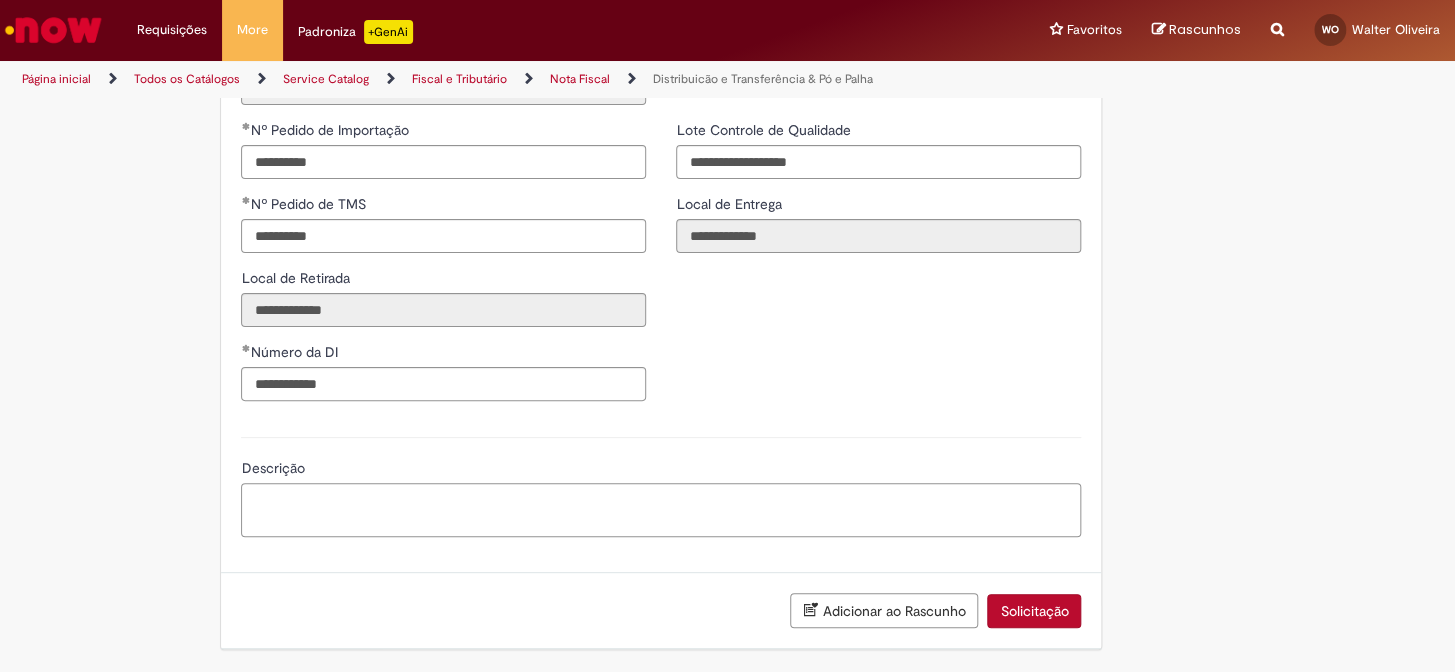 click on "Descrição" at bounding box center [661, 510] 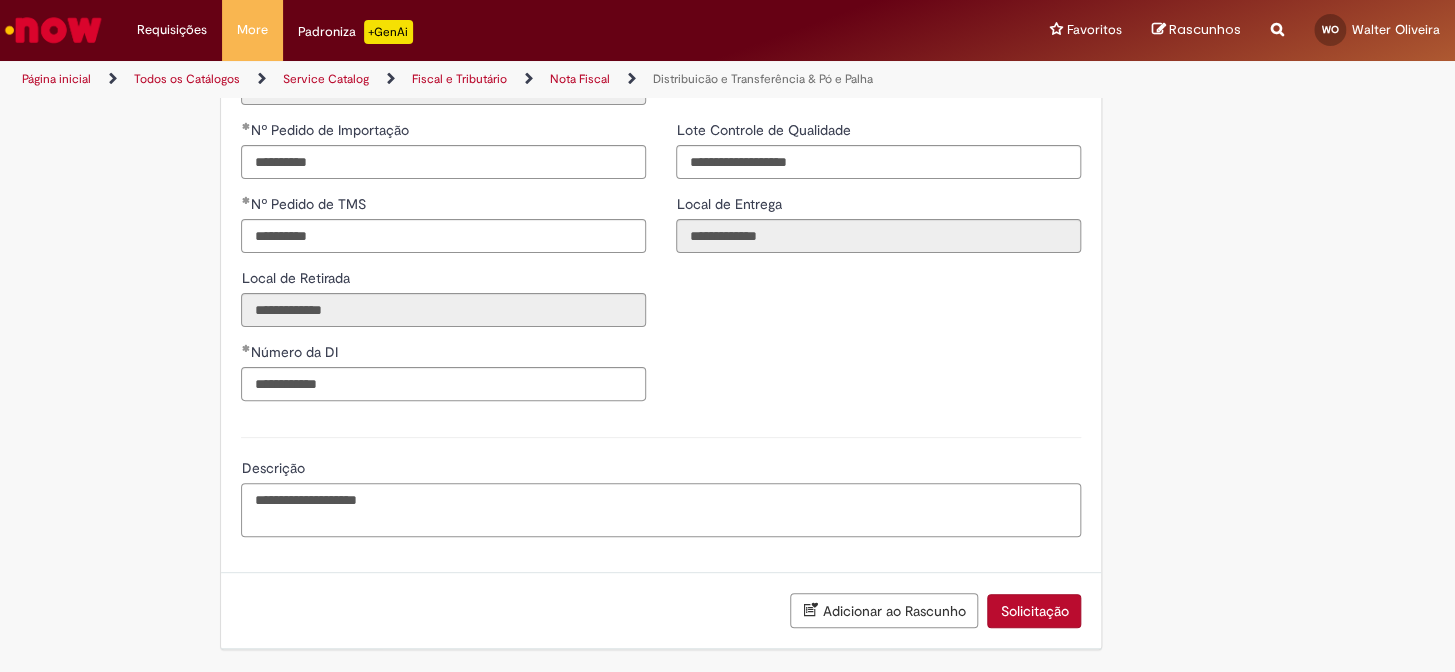 click on "**********" at bounding box center (661, 510) 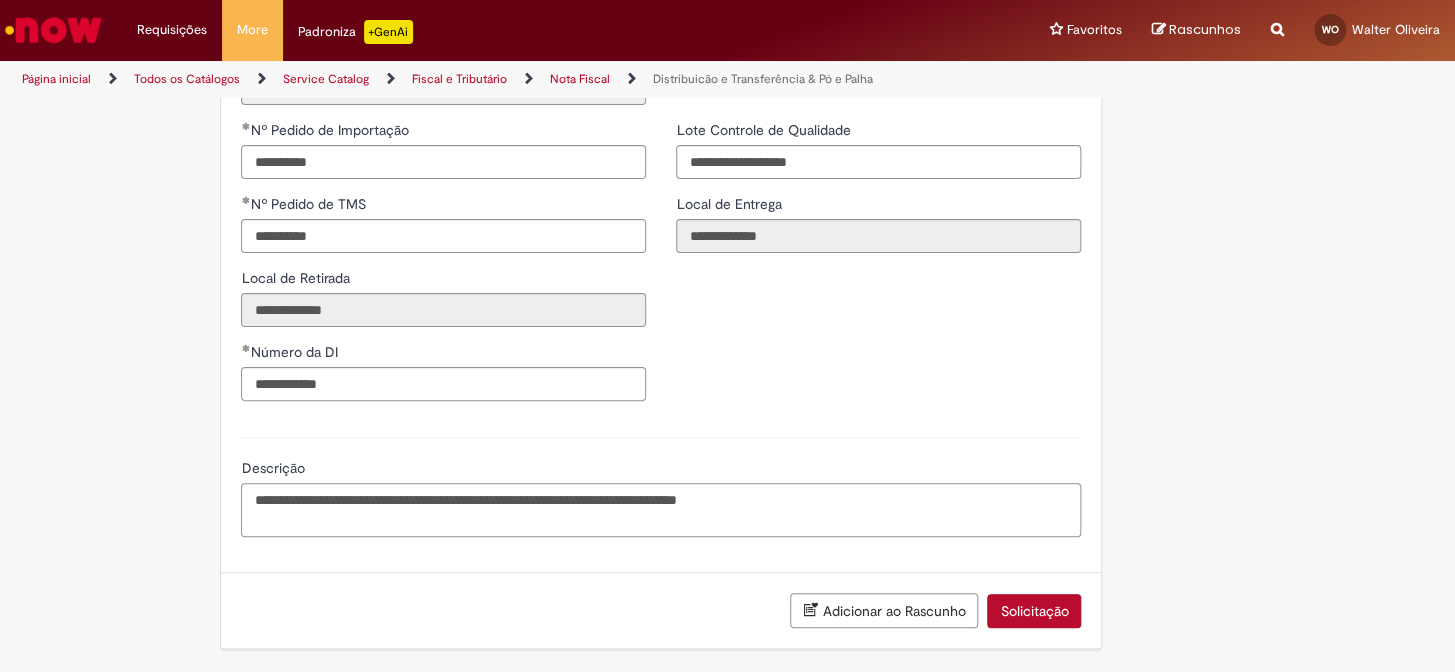 paste on "********" 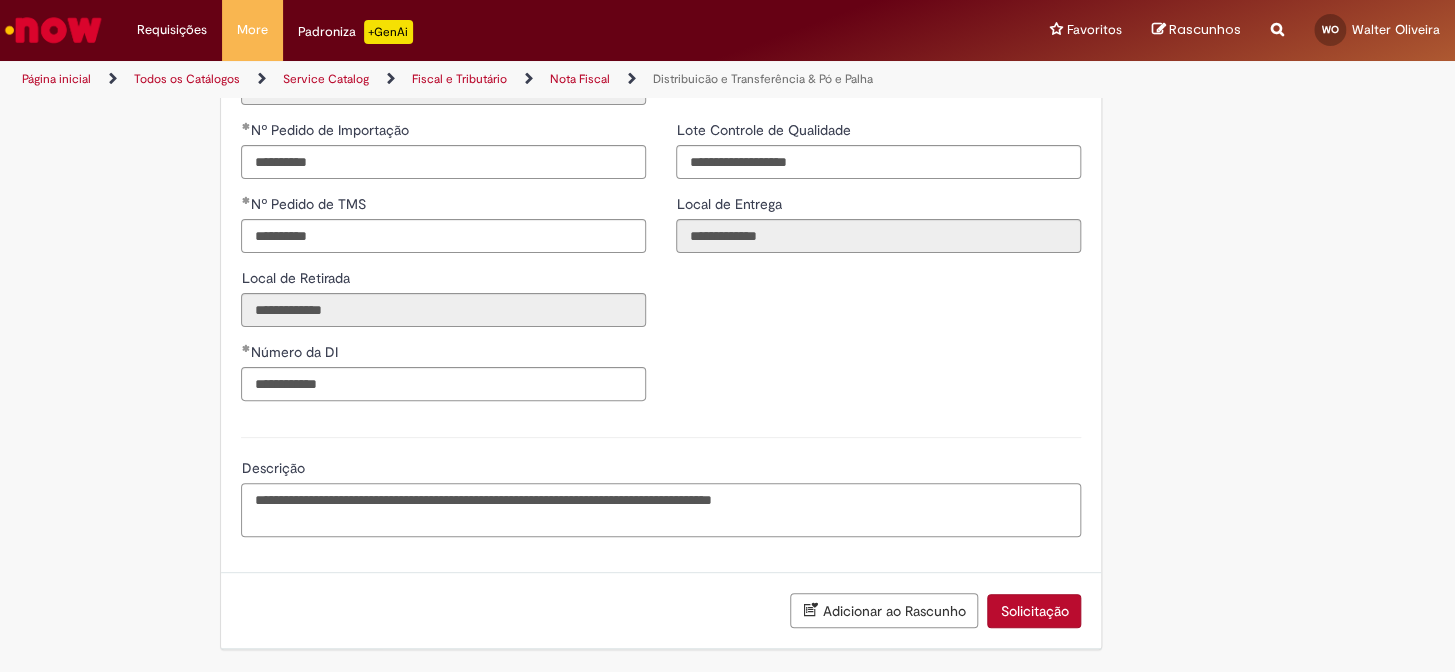 type on "**********" 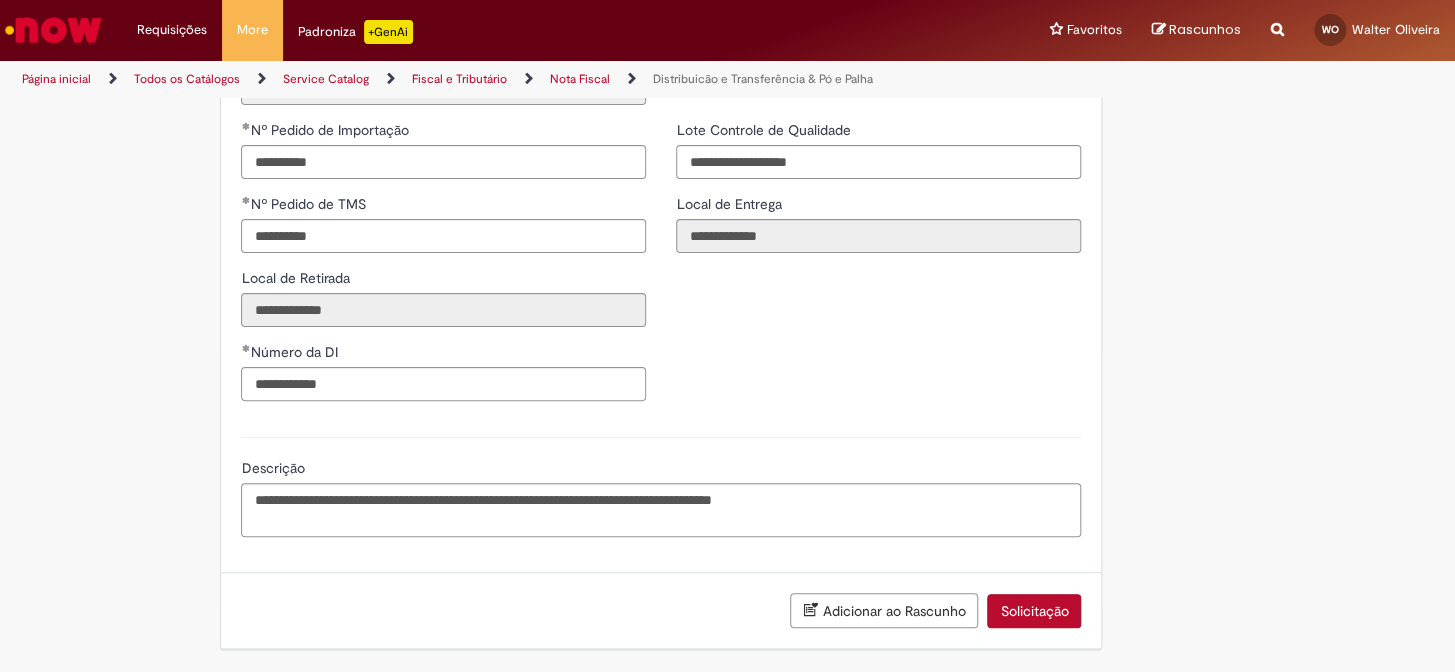 click on "**********" at bounding box center [661, 268] 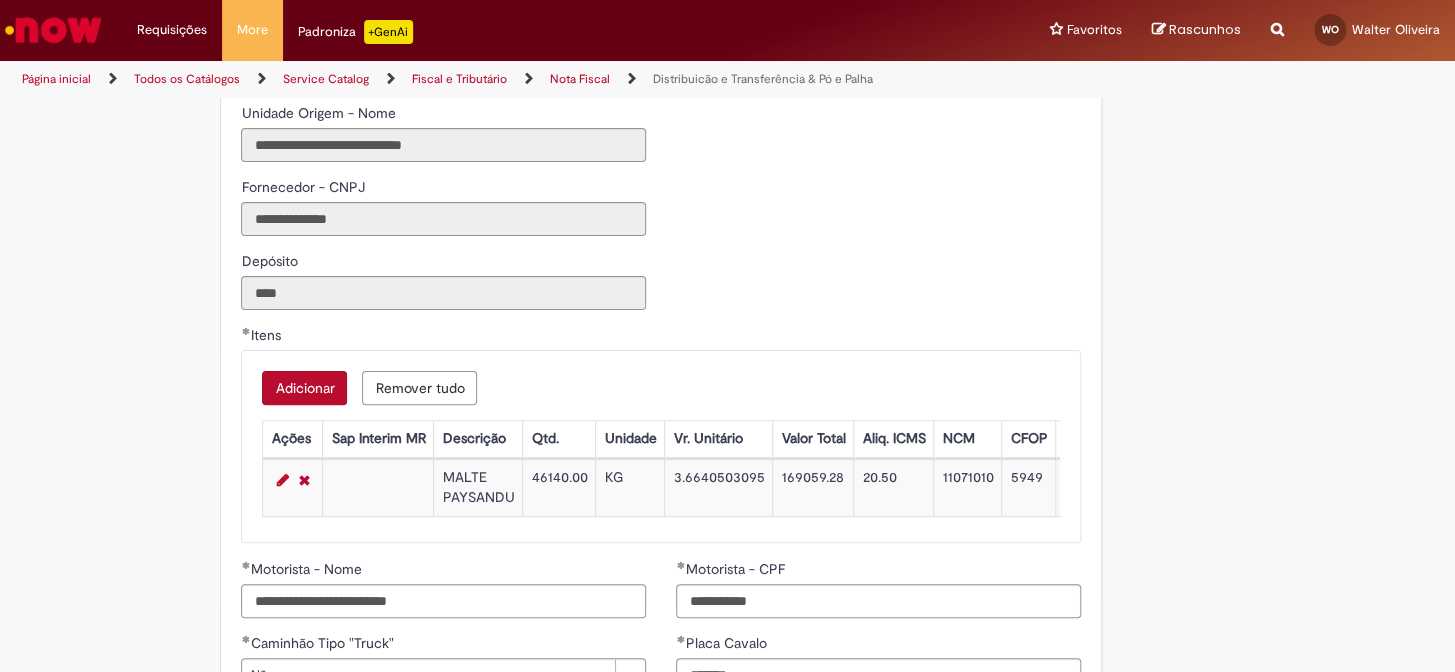 scroll, scrollTop: 1974, scrollLeft: 0, axis: vertical 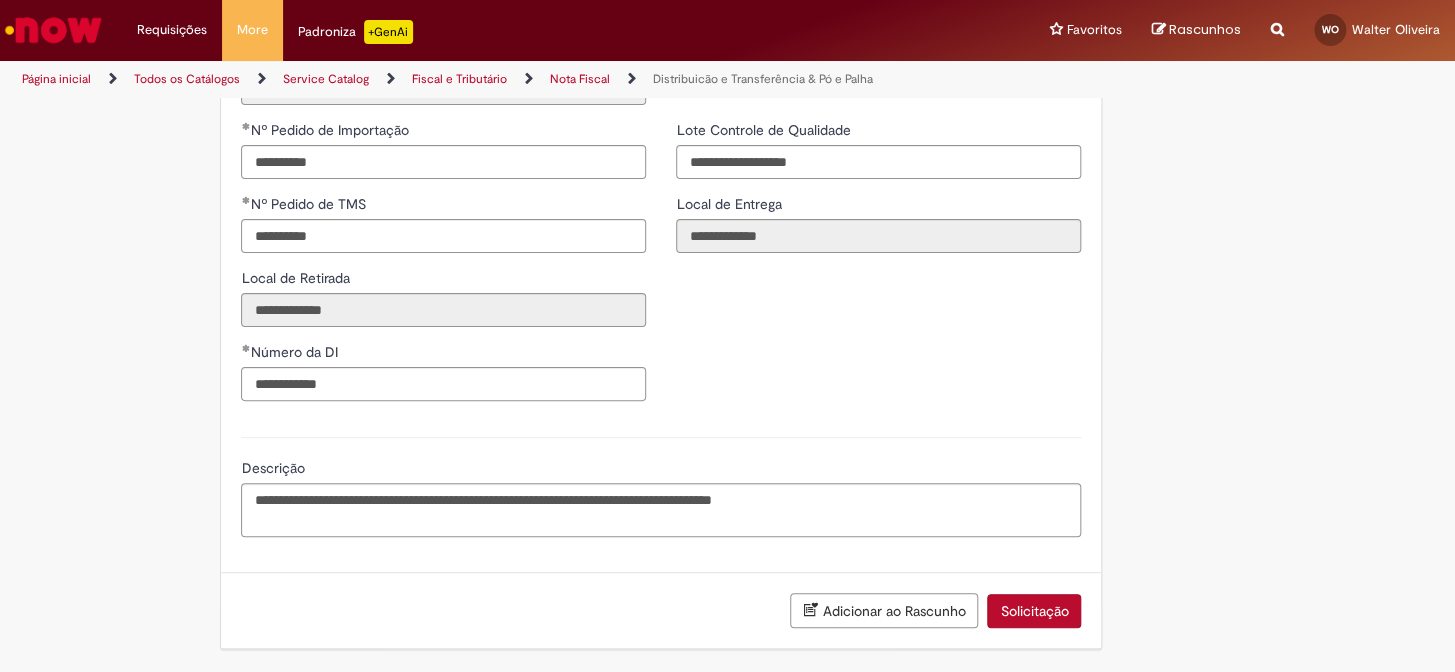 click on "Solicitação" at bounding box center [1034, 611] 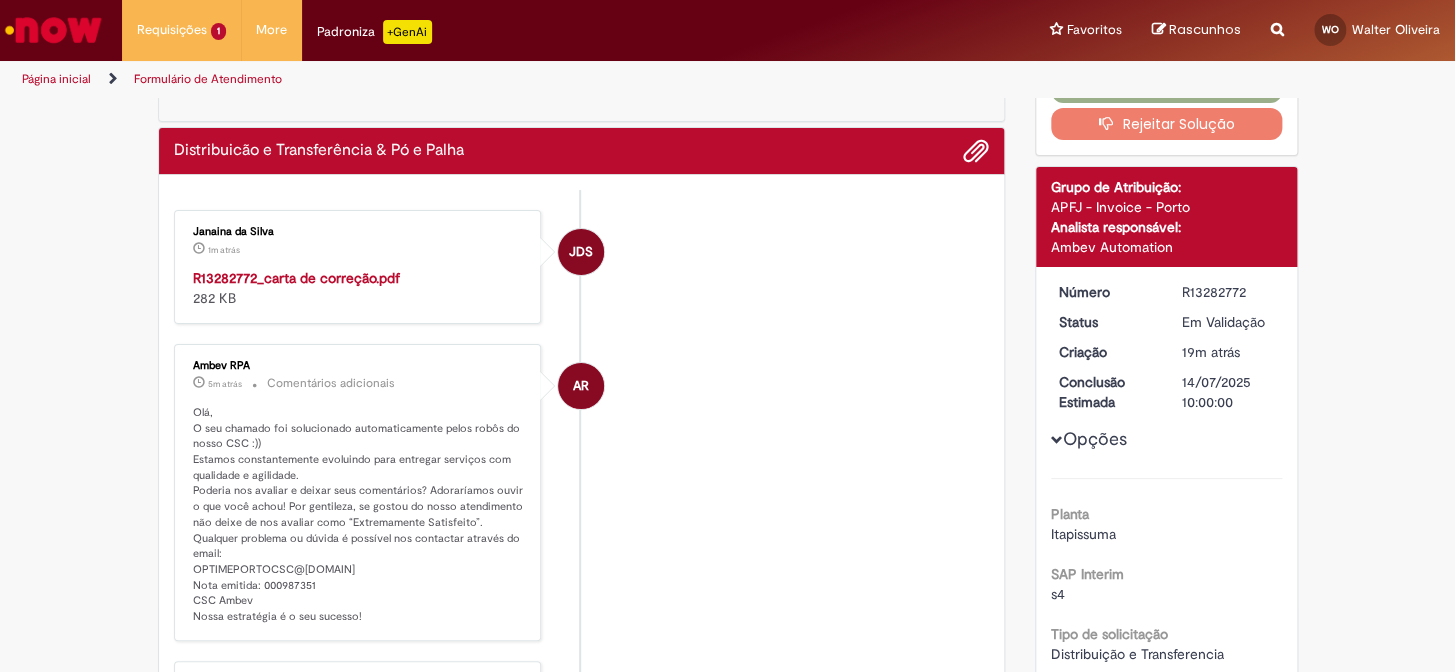 scroll, scrollTop: 363, scrollLeft: 0, axis: vertical 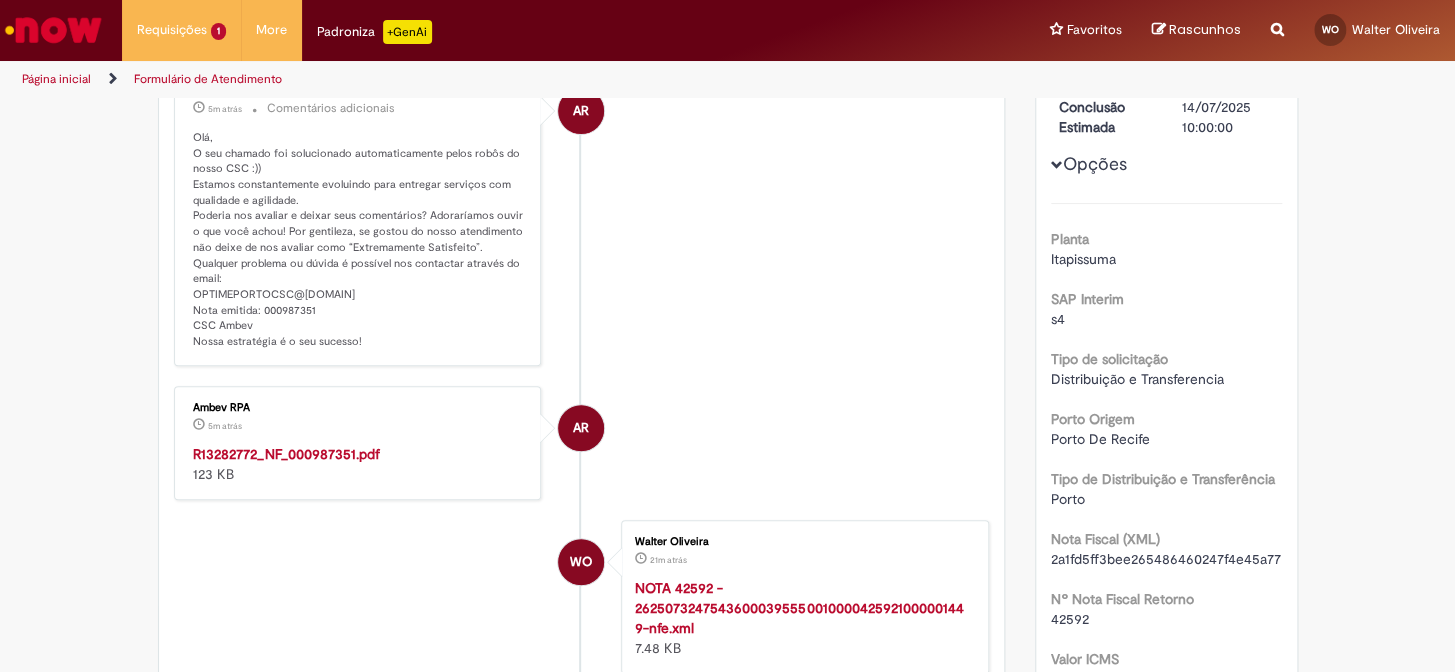 click on "R13282772_NF_000987351.pdf  123 KB" at bounding box center [359, 464] 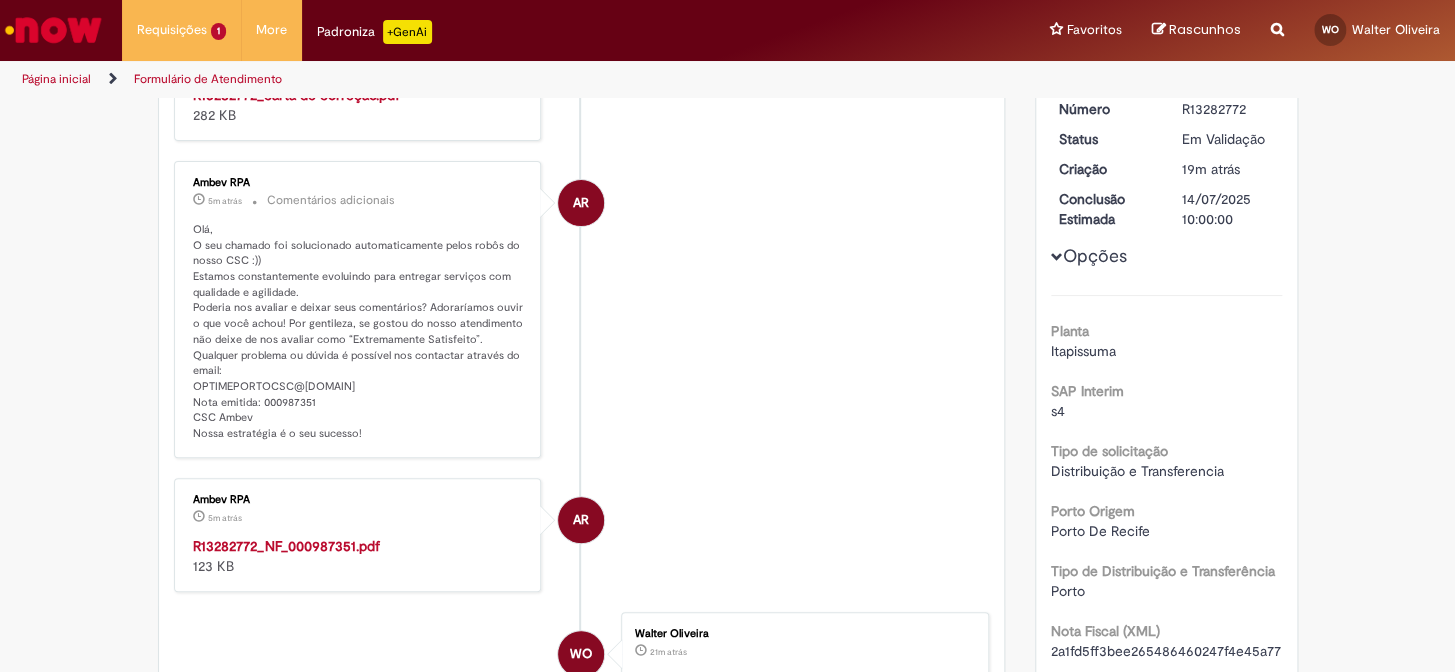 scroll, scrollTop: 0, scrollLeft: 0, axis: both 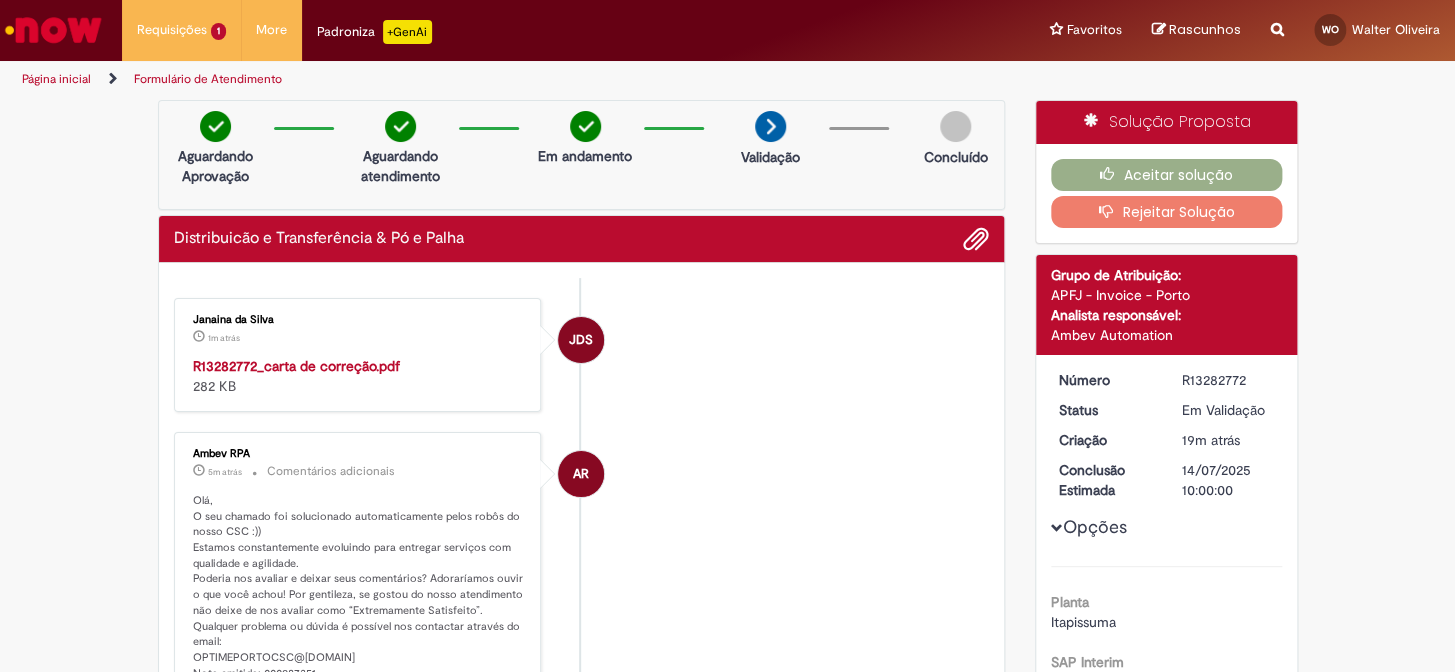 click on "R13282772_carta de correção.pdf" at bounding box center (296, 366) 